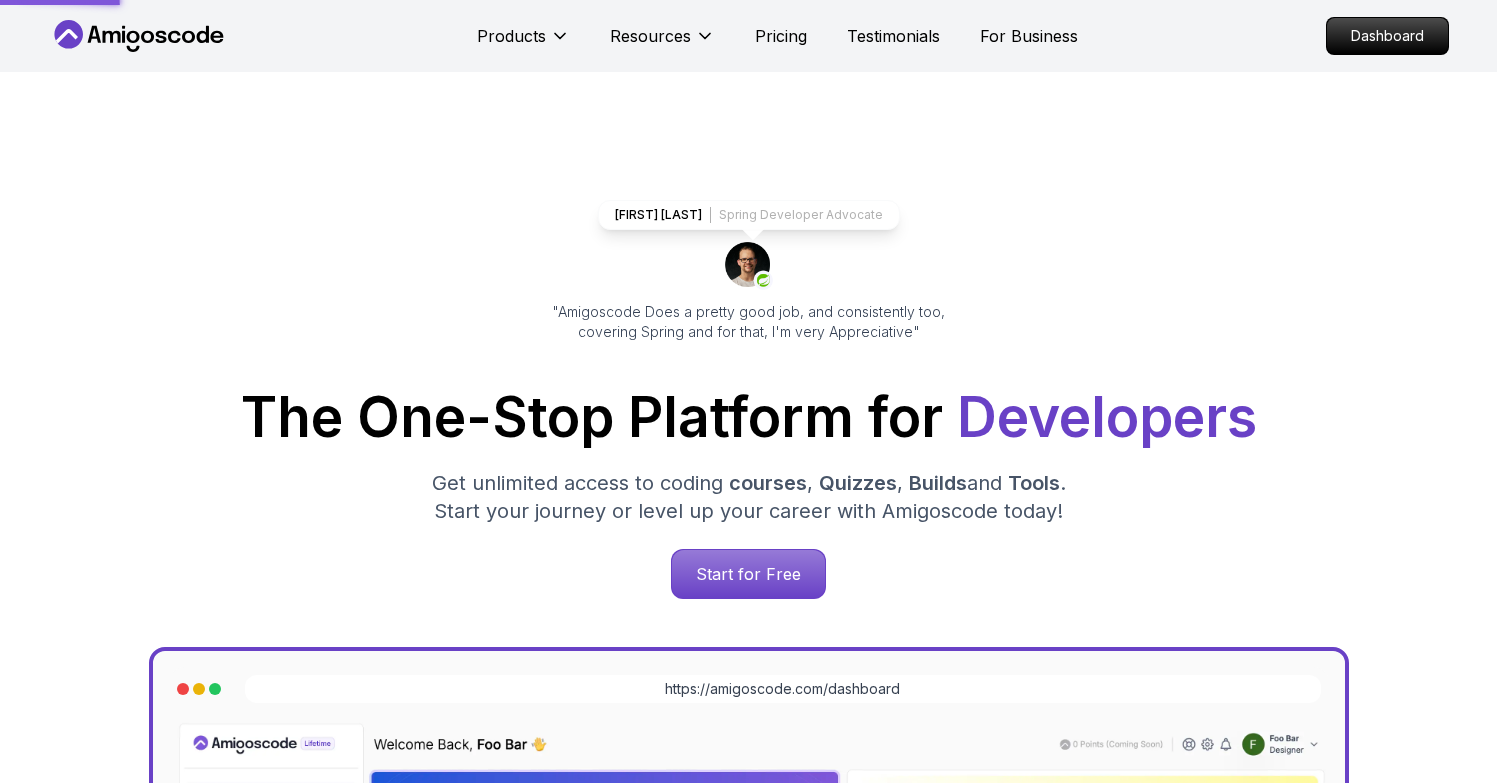 scroll, scrollTop: 0, scrollLeft: 0, axis: both 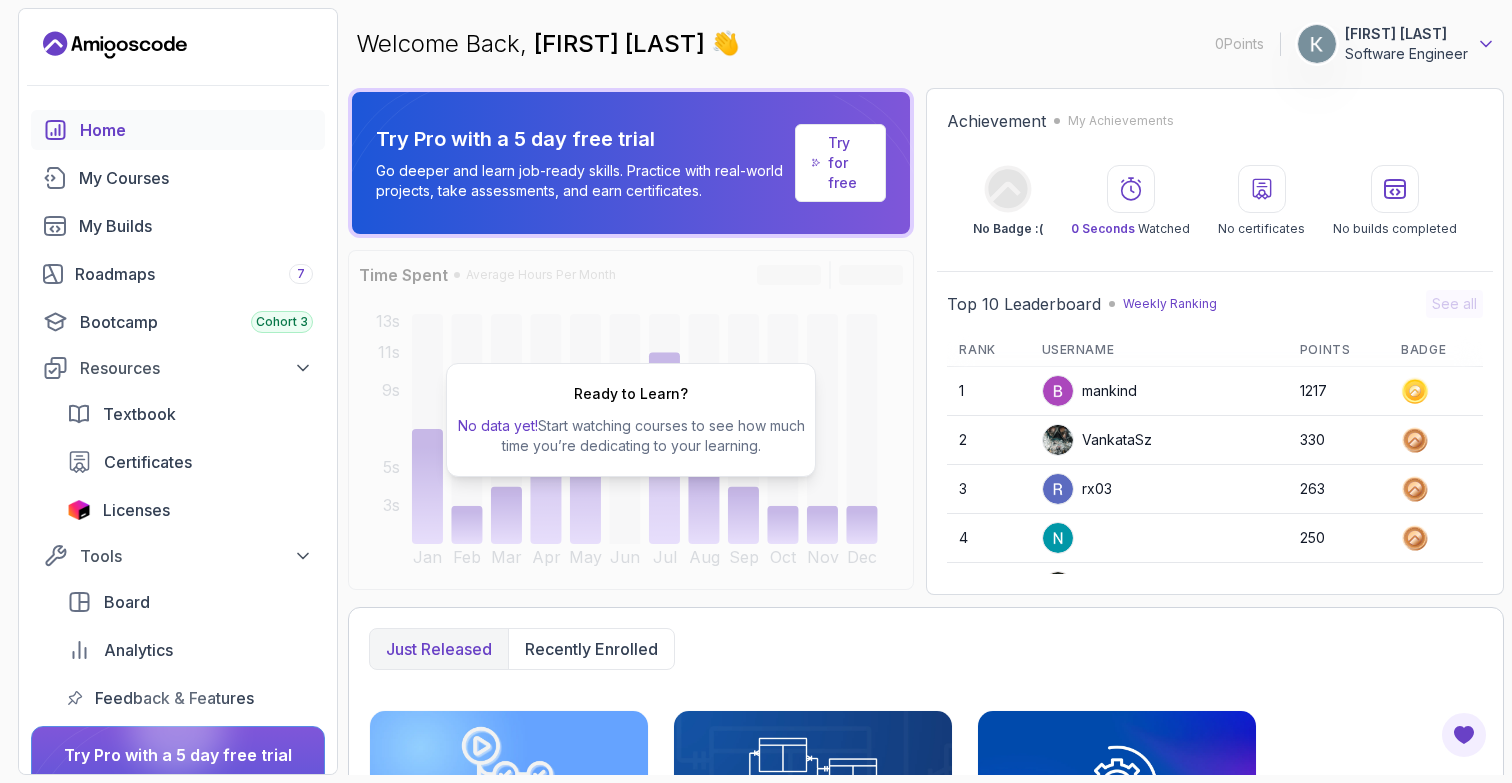 click 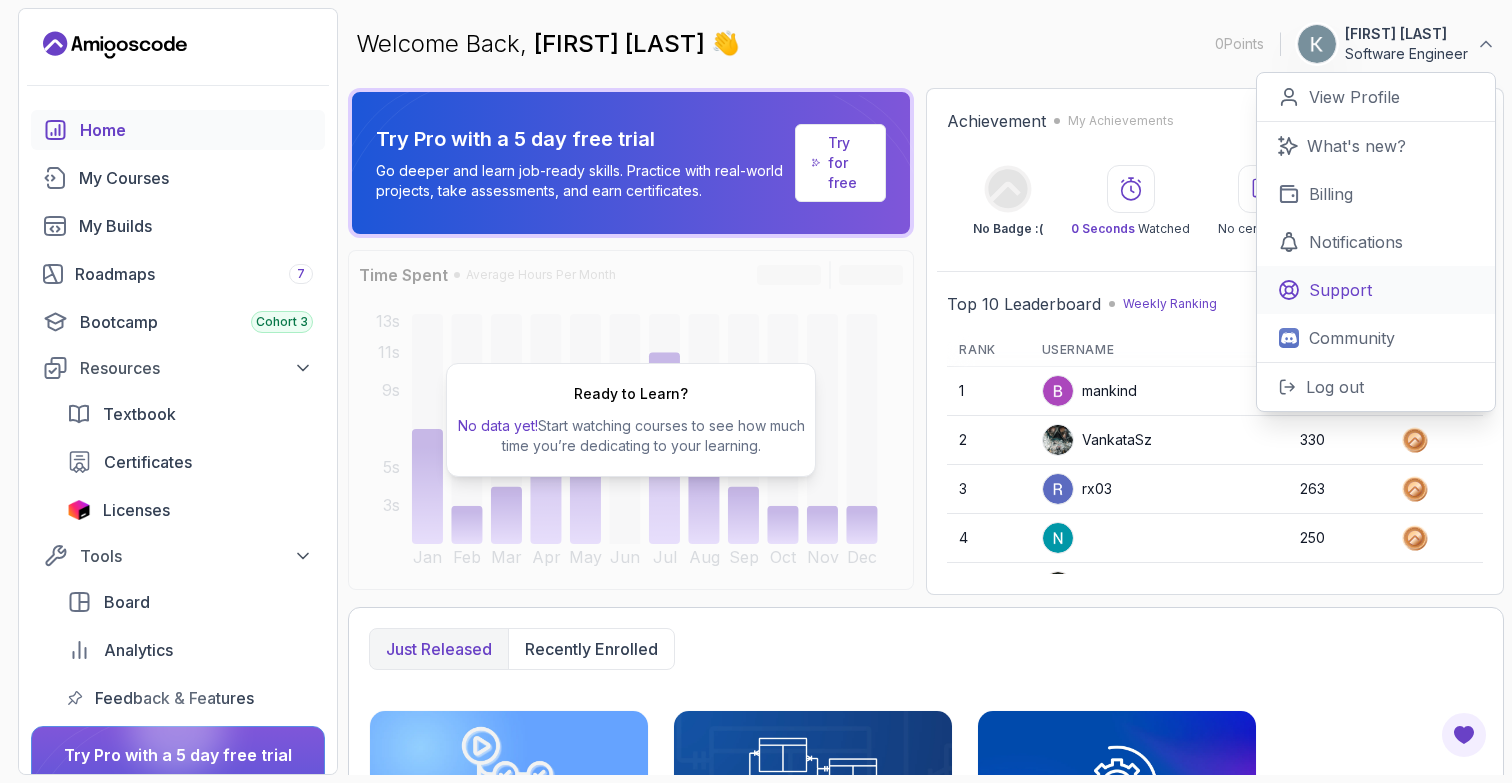 click on "Support" at bounding box center (1340, 290) 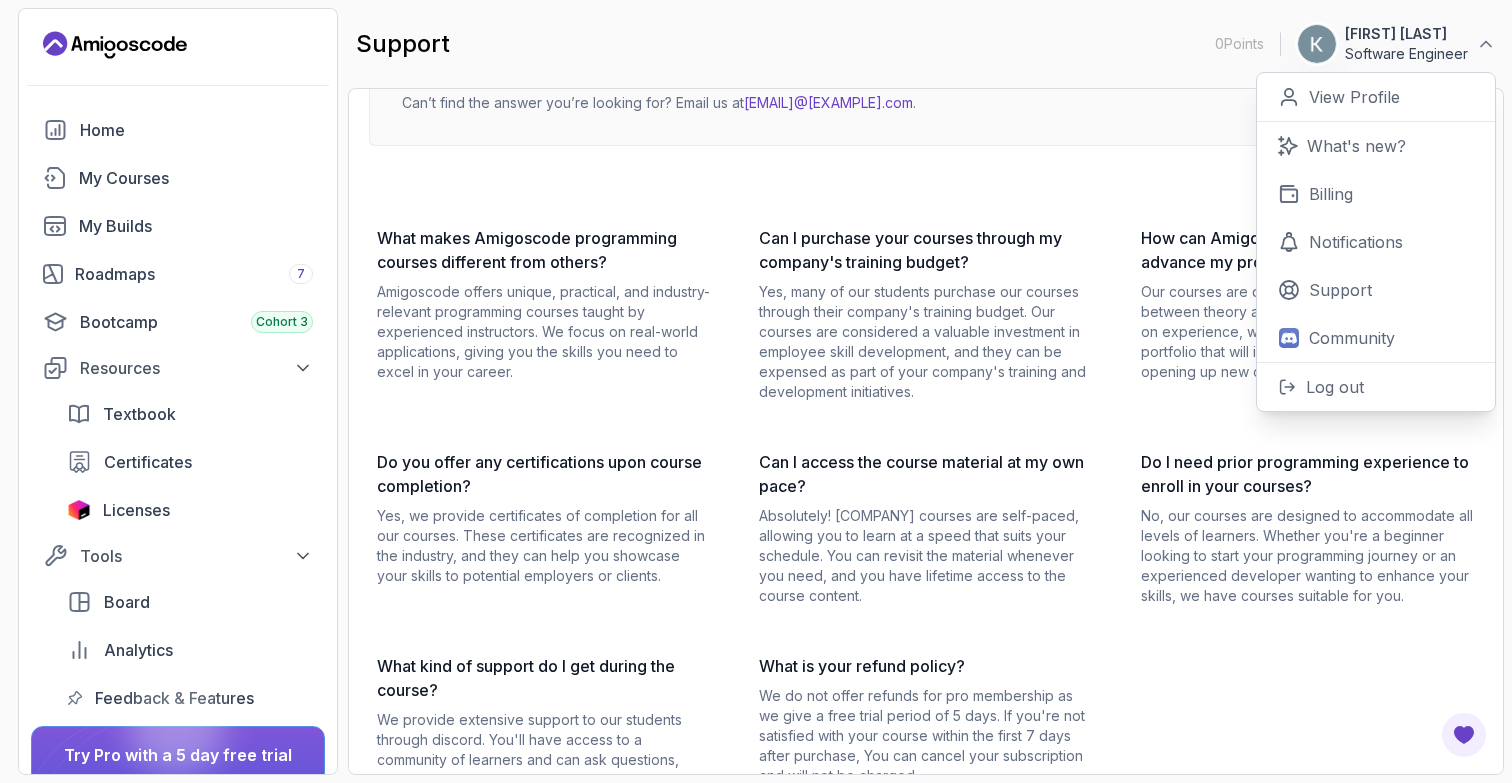 scroll, scrollTop: 181, scrollLeft: 0, axis: vertical 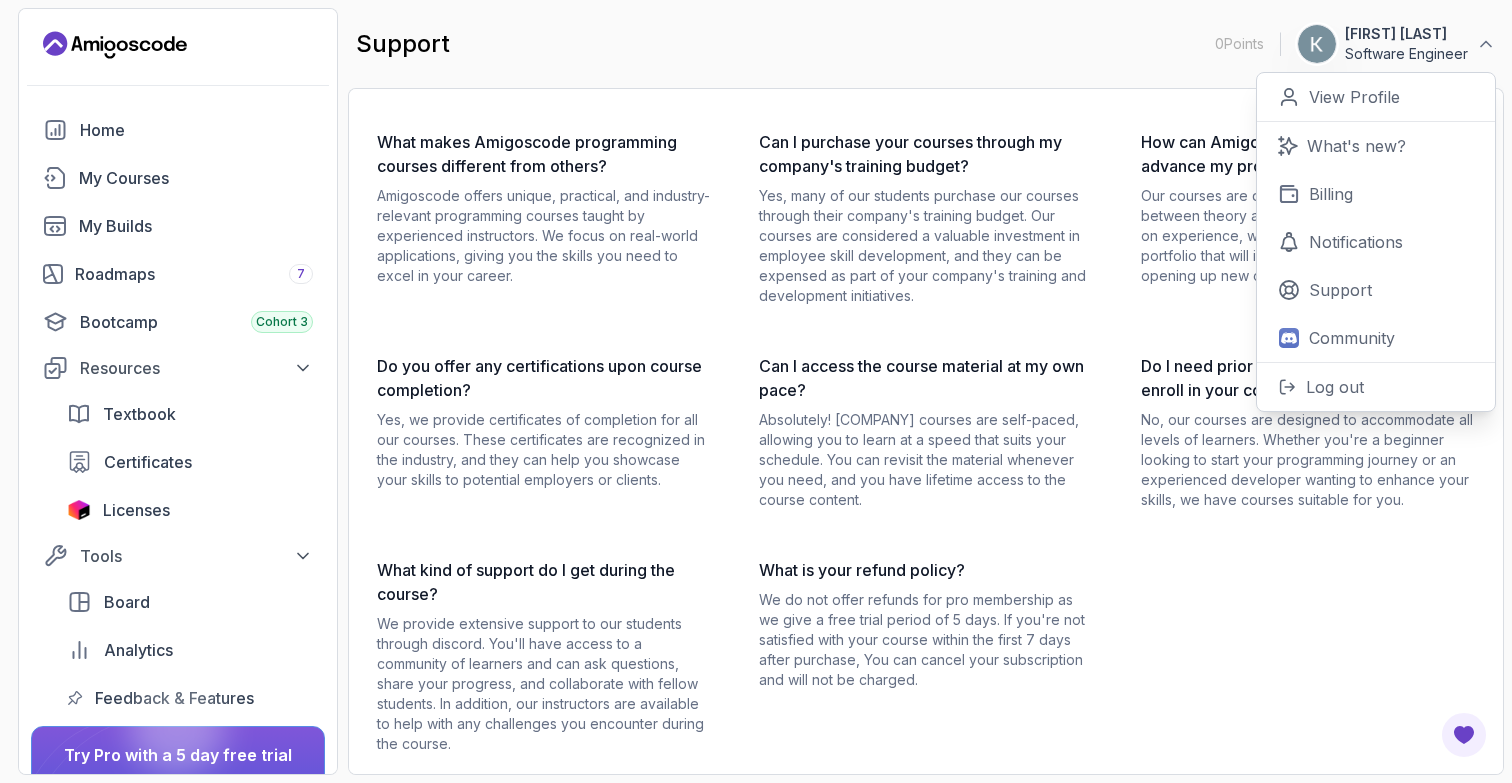 click on "What makes Amigoscode programming courses different from others? Amigoscode offers unique, practical, and industry-relevant programming courses taught by experienced instructors. We focus on real-world applications, giving you the skills you need to excel in your career. Can I purchase your courses through my company's training budget? Yes, many of our students purchase our courses through their company's training budget. Our courses are considered a valuable investment in employee skill development, and they can be expensed as part of your company's training and development initiatives. How can Amigoscode courses help me advance my programming career? Our courses are designed to bridge the gap between theory and practice. You'll gain hands-on experience, work on real projects, and build a portfolio that will impress employers and clients, opening up new opportunities for career growth. Do you offer any certifications upon course completion? Can I access the course material at my own pace?" at bounding box center [926, 442] 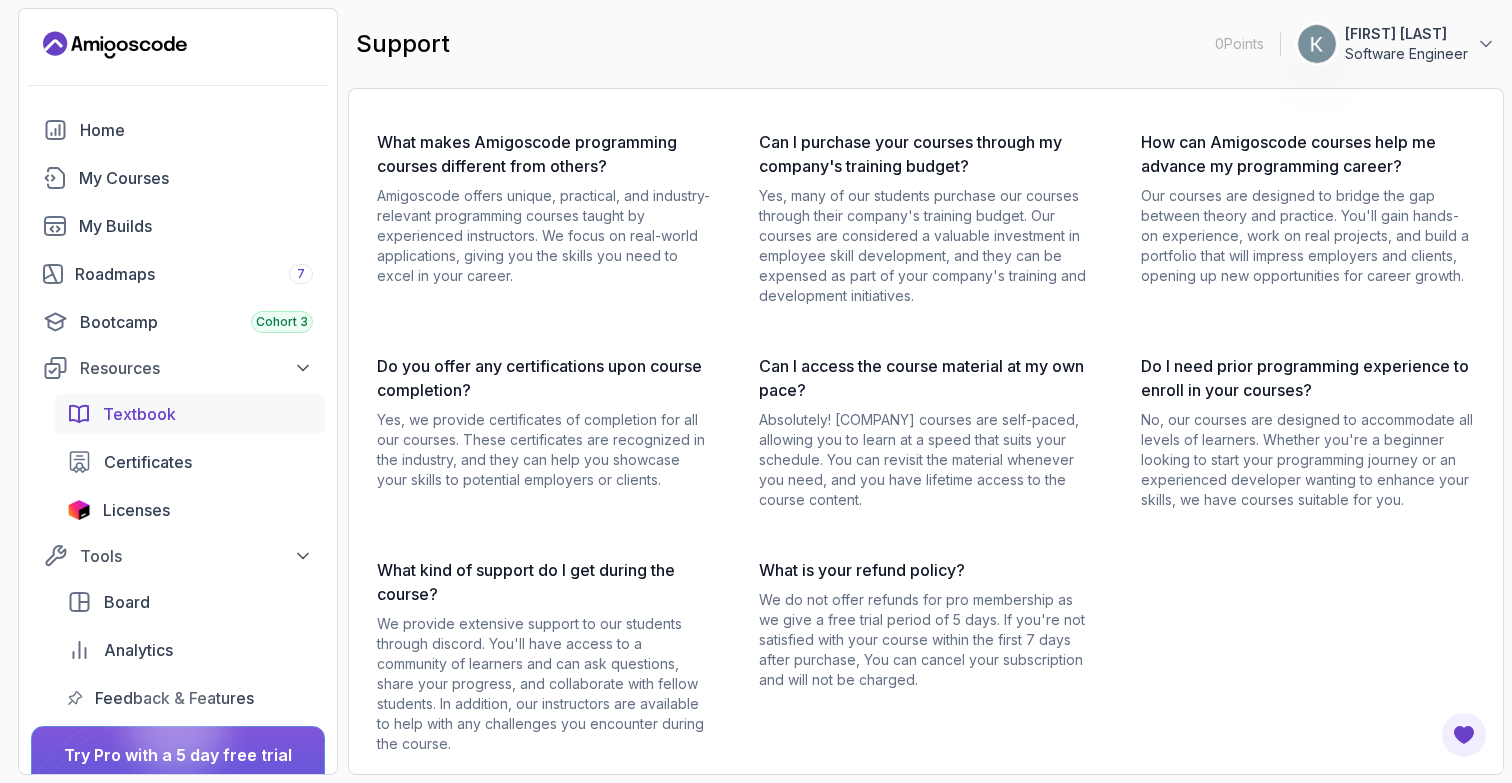 click on "Textbook" at bounding box center (139, 414) 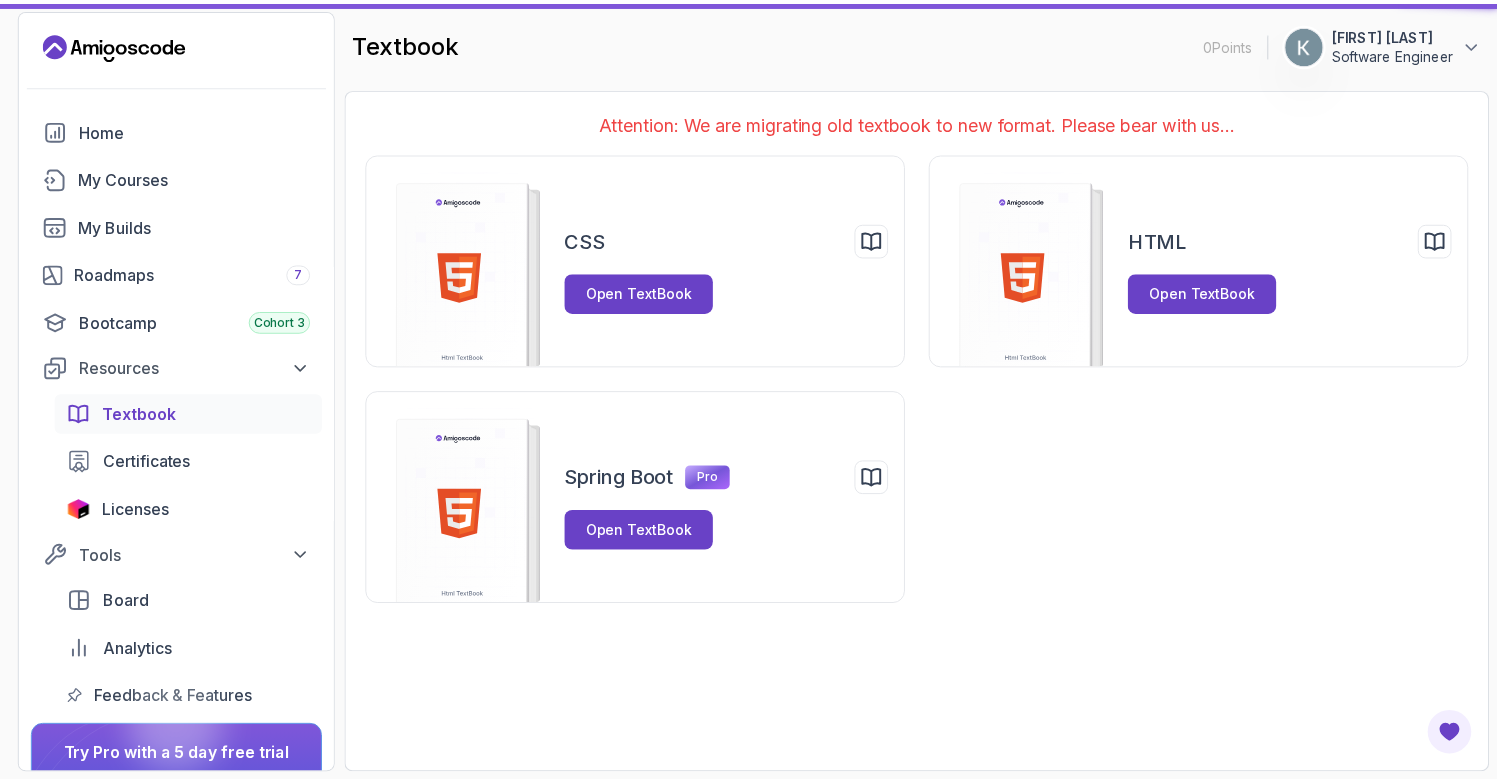 scroll, scrollTop: 0, scrollLeft: 0, axis: both 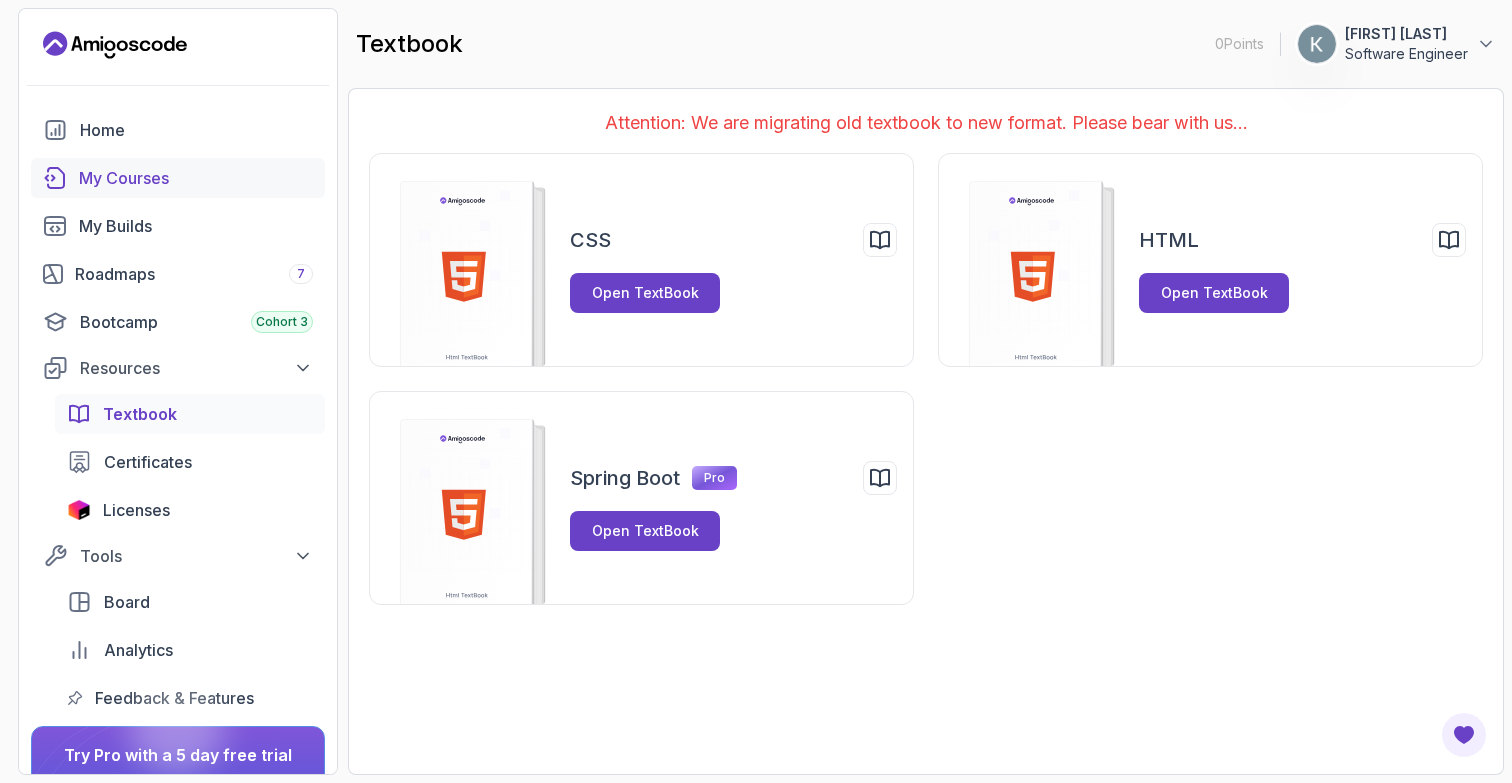 click on "My Courses" at bounding box center (196, 178) 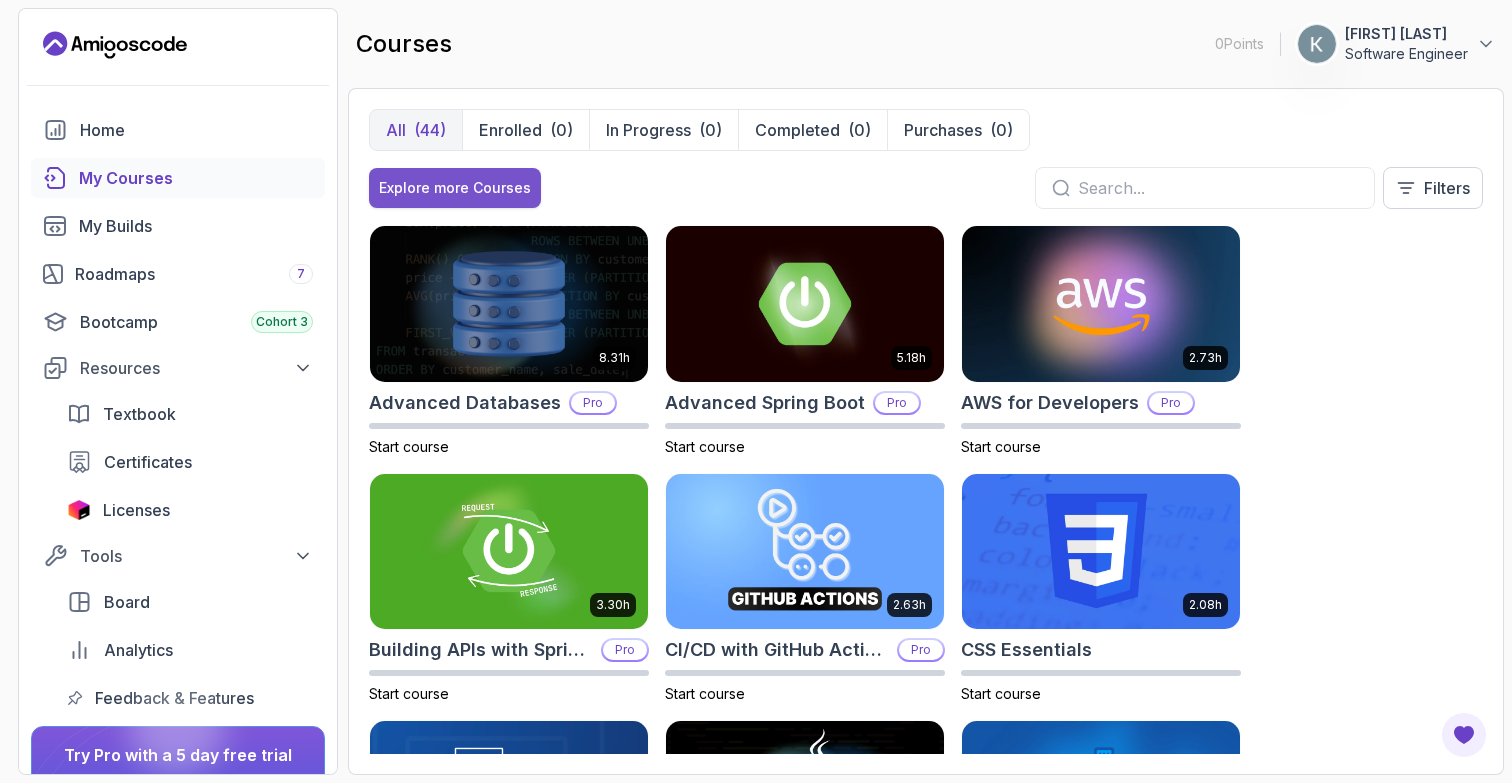 click on "Explore more Courses" at bounding box center [455, 188] 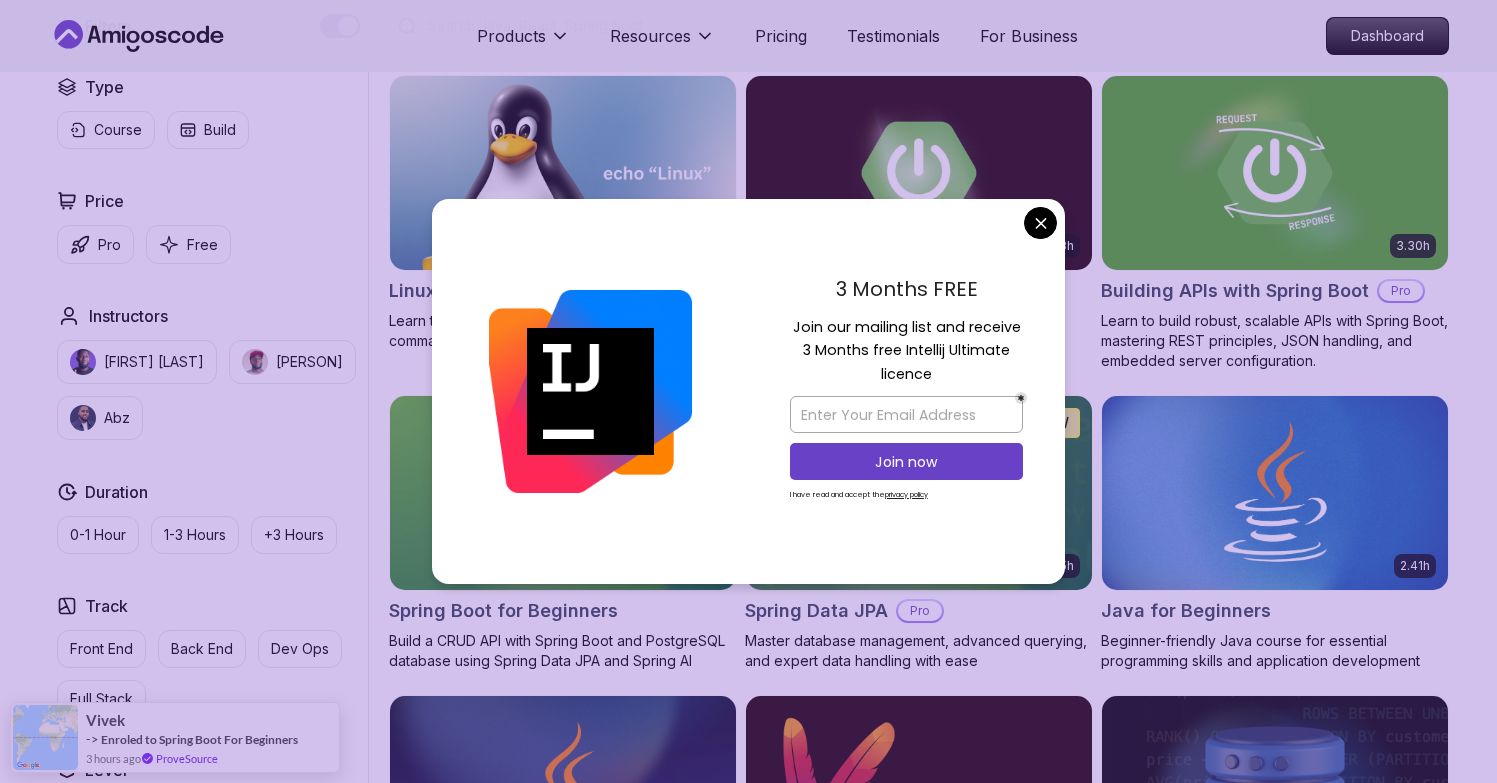 scroll, scrollTop: 564, scrollLeft: 0, axis: vertical 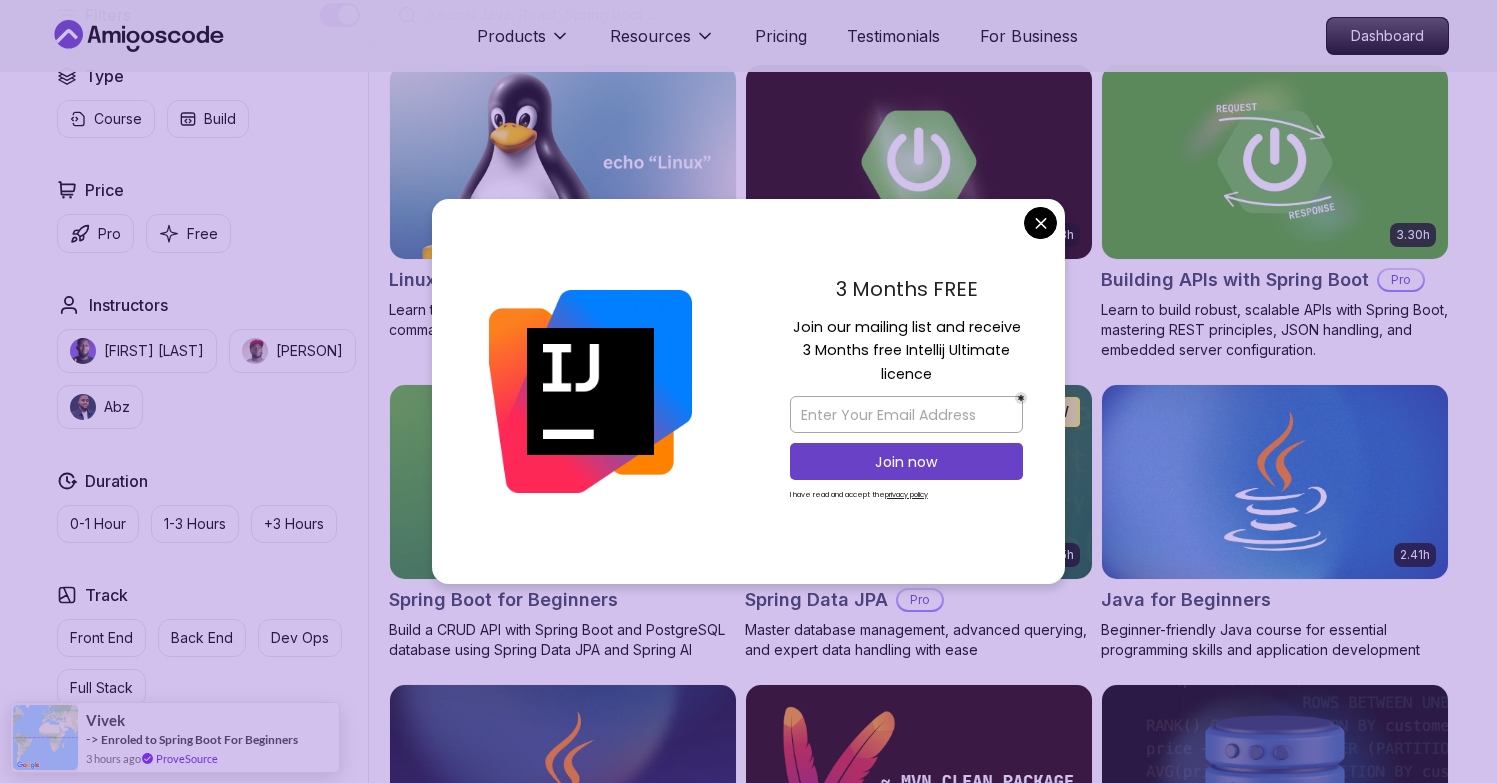 click on "Products Resources Pricing Testimonials For Business Dashboard Products Resources Pricing Testimonials For Business Dashboard All Courses Learn Java, Spring Boot, DevOps & More with [COMPANY] Premium Courses Master in-demand skills like Java, Spring Boot, DevOps, React, and more through hands-on, expert-led courses. Advance your software development career with real-world projects and practical learning. Filters Filters Type Course Build Price Pro Free Instructors [FIRST] [LAST] Richard Abz Duration 0-1 Hour 1-3 Hours +3 Hours Track Front End Back End Dev Ops Full Stack Level Junior Mid-level Senior 6.00h Linux Fundamentals Pro Learn the fundamentals of Linux and how to use the command line 5.18h Advanced Spring Boot Pro Dive deep into Spring Boot with our advanced course, designed to take your skills from intermediate to expert level. 3.30h Building APIs with Spring Boot Pro Learn to build robust, scalable APIs with Spring Boot, mastering REST principles, JSON handling, and embedded server configuration. NEW" at bounding box center [748, 4411] 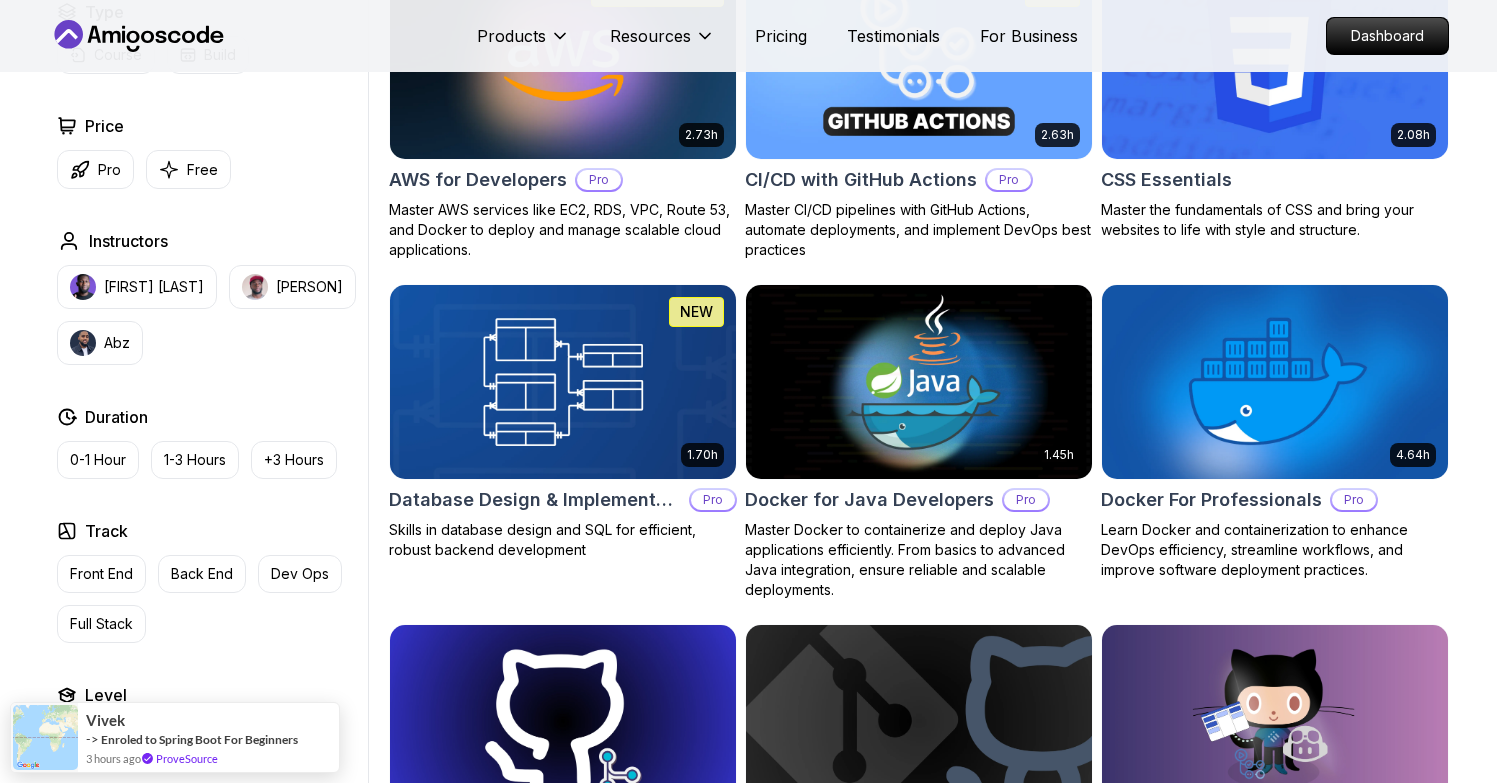 scroll, scrollTop: 1584, scrollLeft: 0, axis: vertical 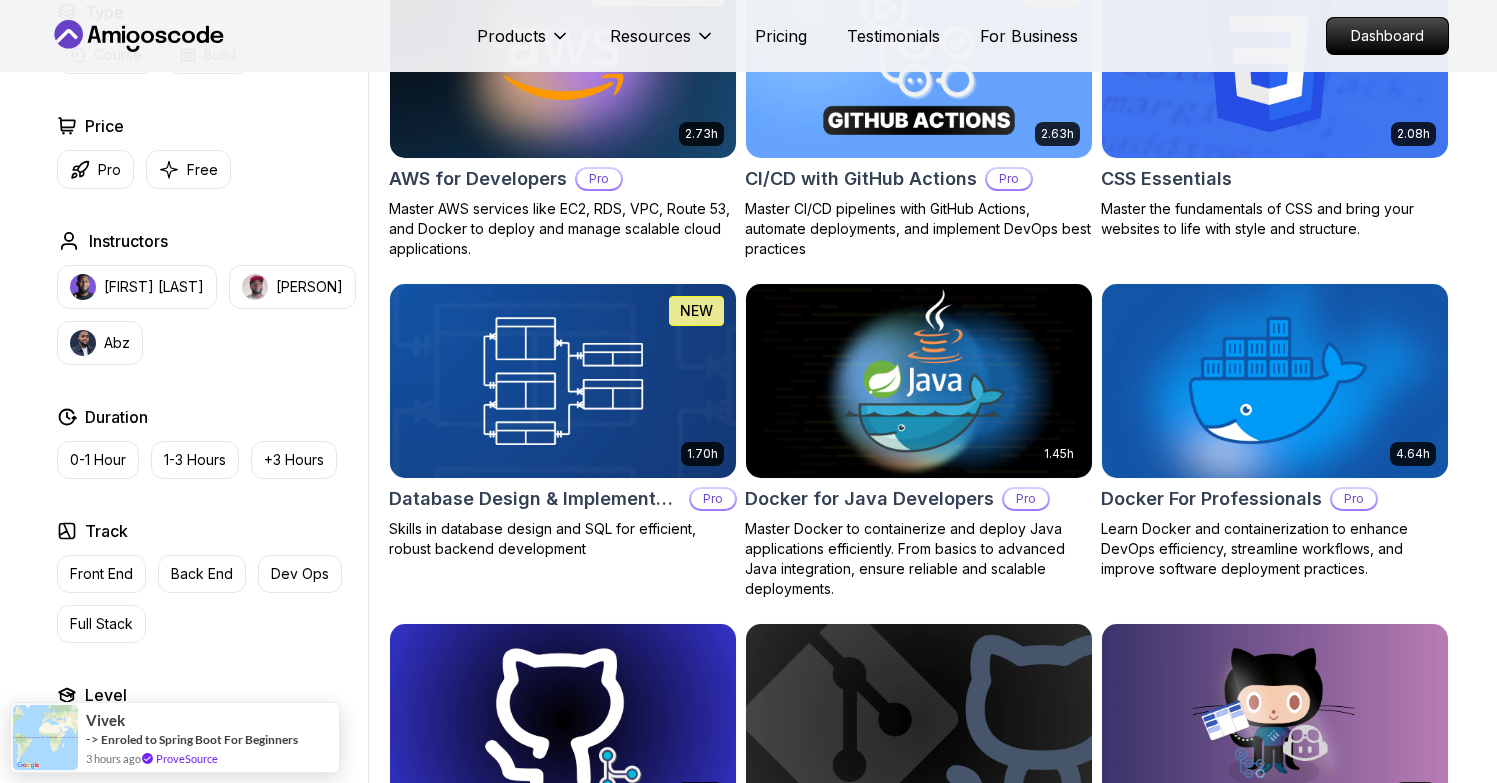 click at bounding box center [918, 380] 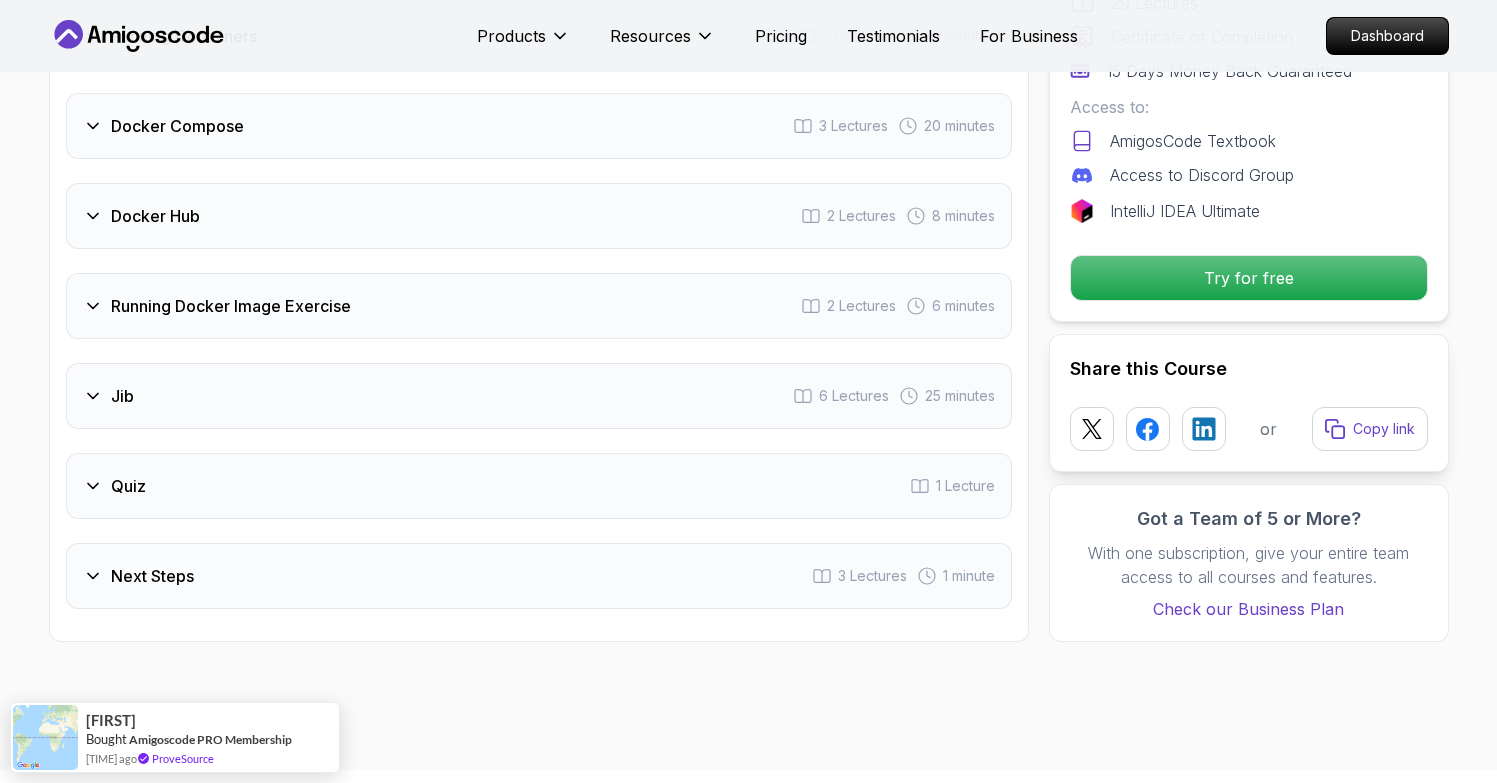 scroll, scrollTop: 3265, scrollLeft: 0, axis: vertical 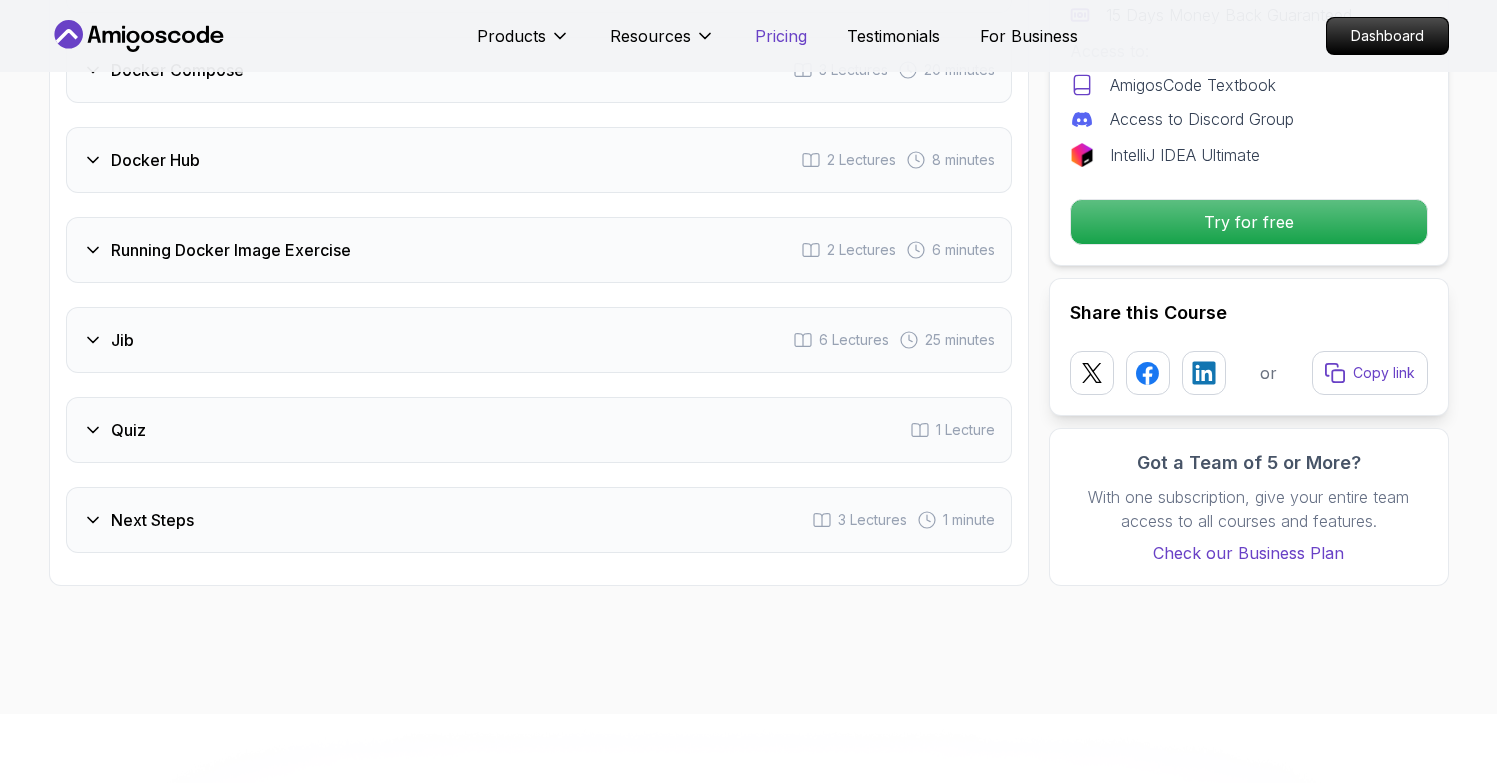 click on "Pricing" at bounding box center [781, 36] 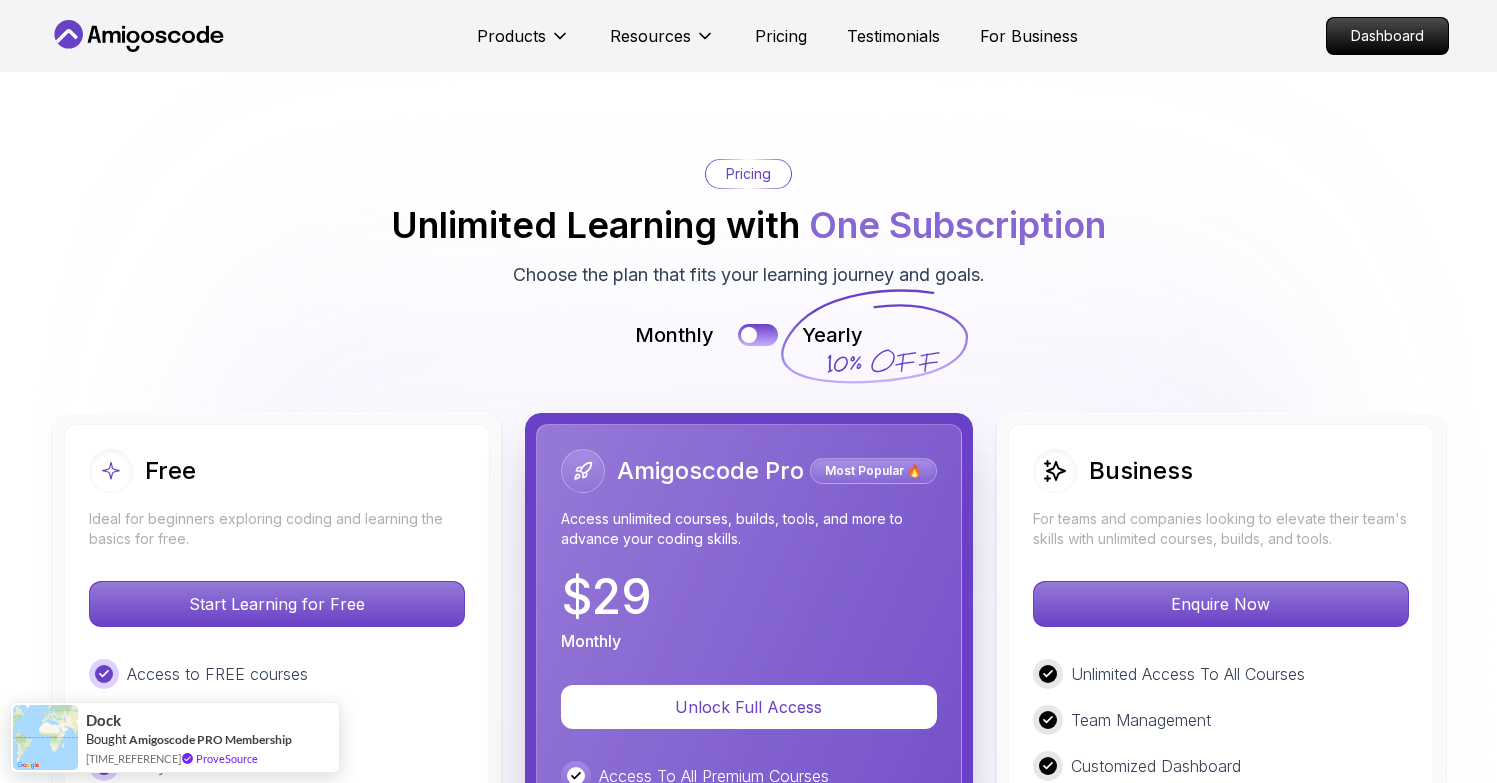 scroll, scrollTop: 4133, scrollLeft: 0, axis: vertical 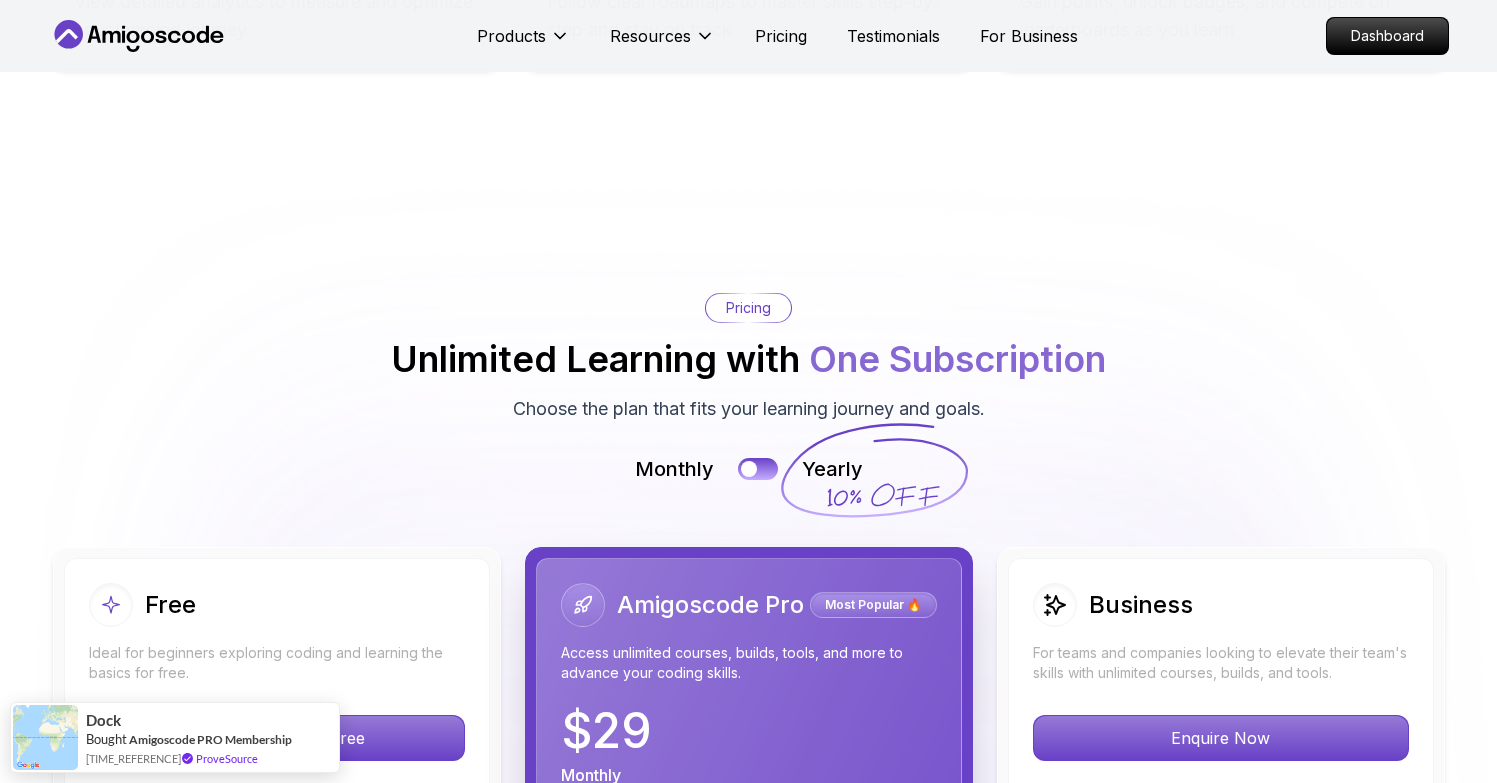 click 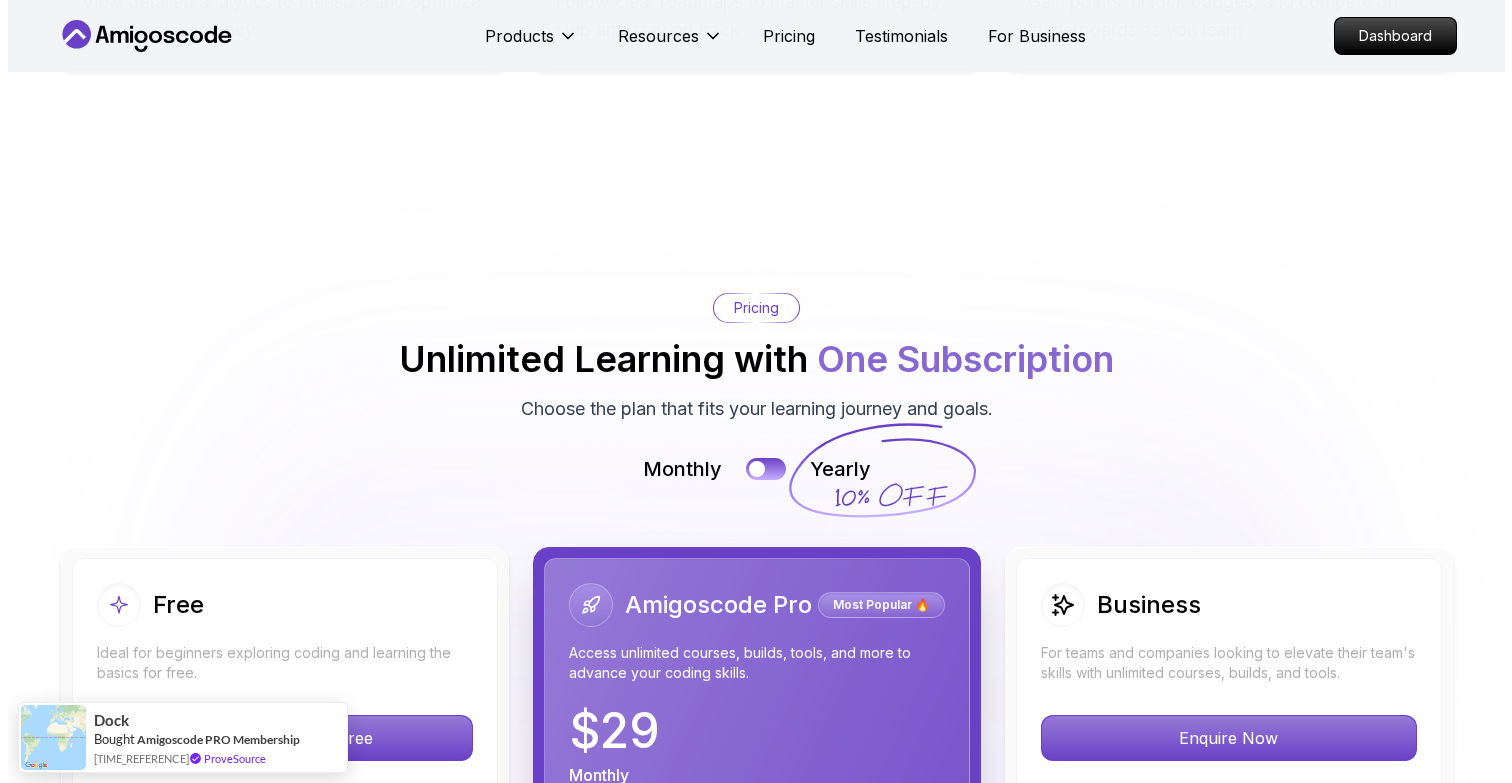 scroll, scrollTop: 0, scrollLeft: 0, axis: both 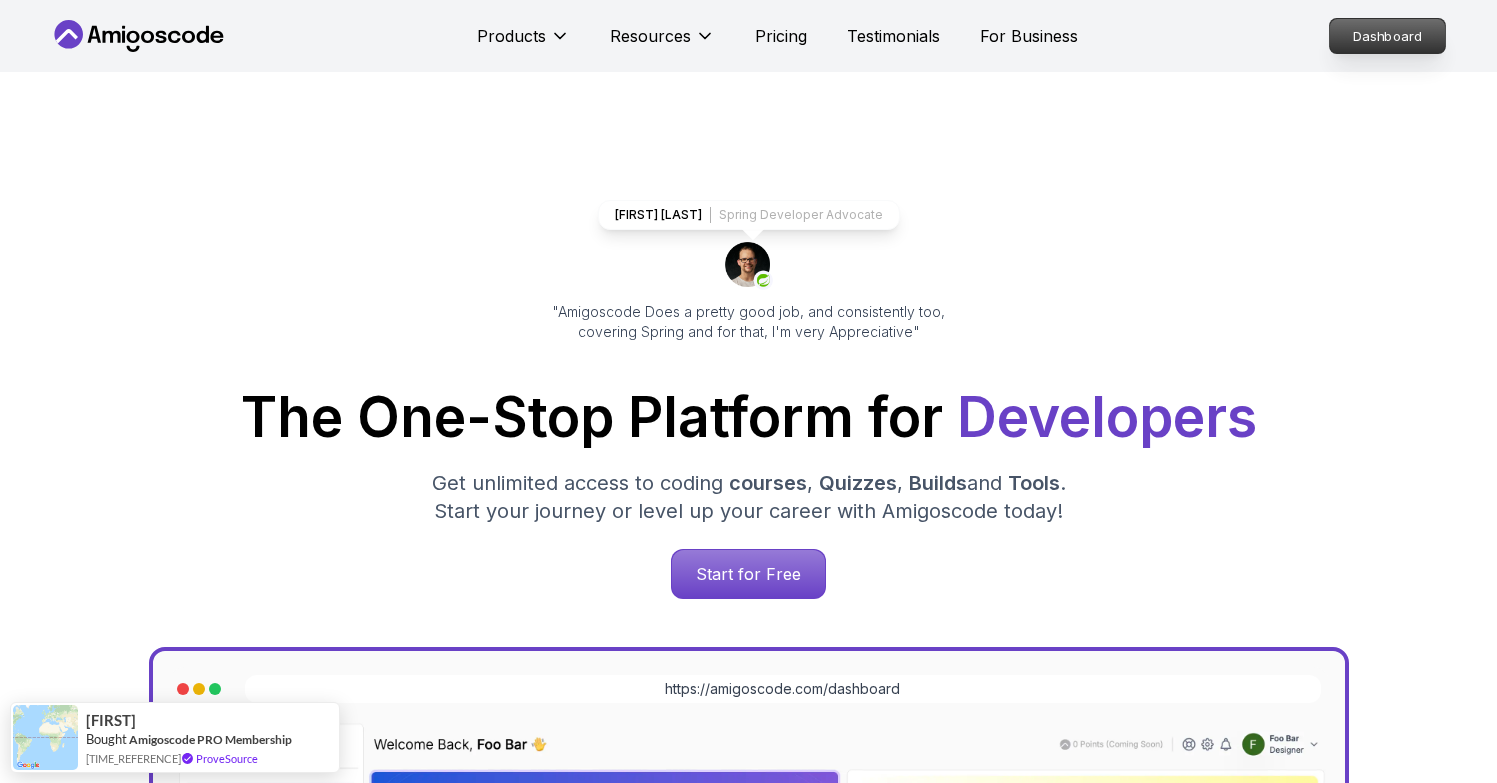 click on "Dashboard" at bounding box center [1387, 36] 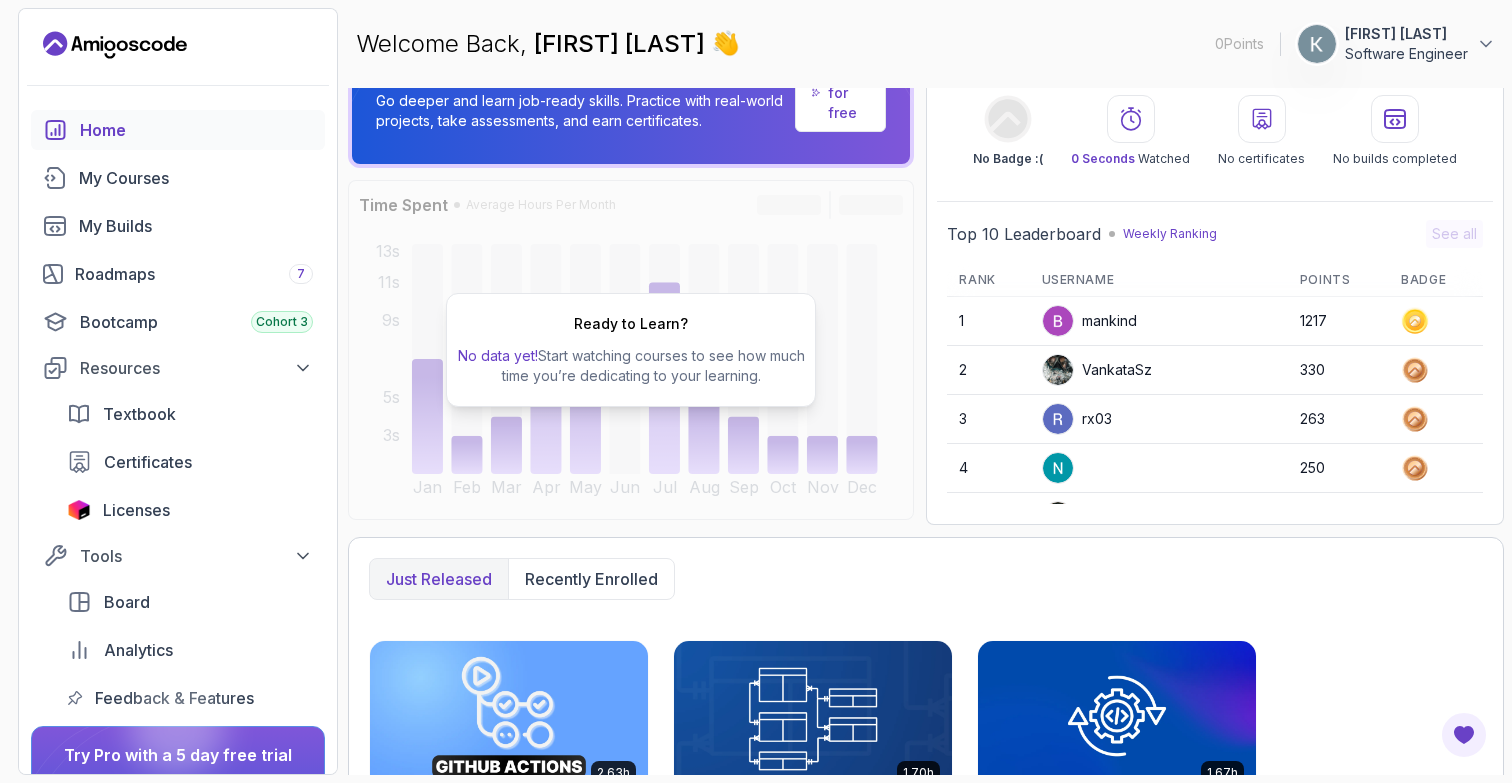 scroll, scrollTop: 72, scrollLeft: 0, axis: vertical 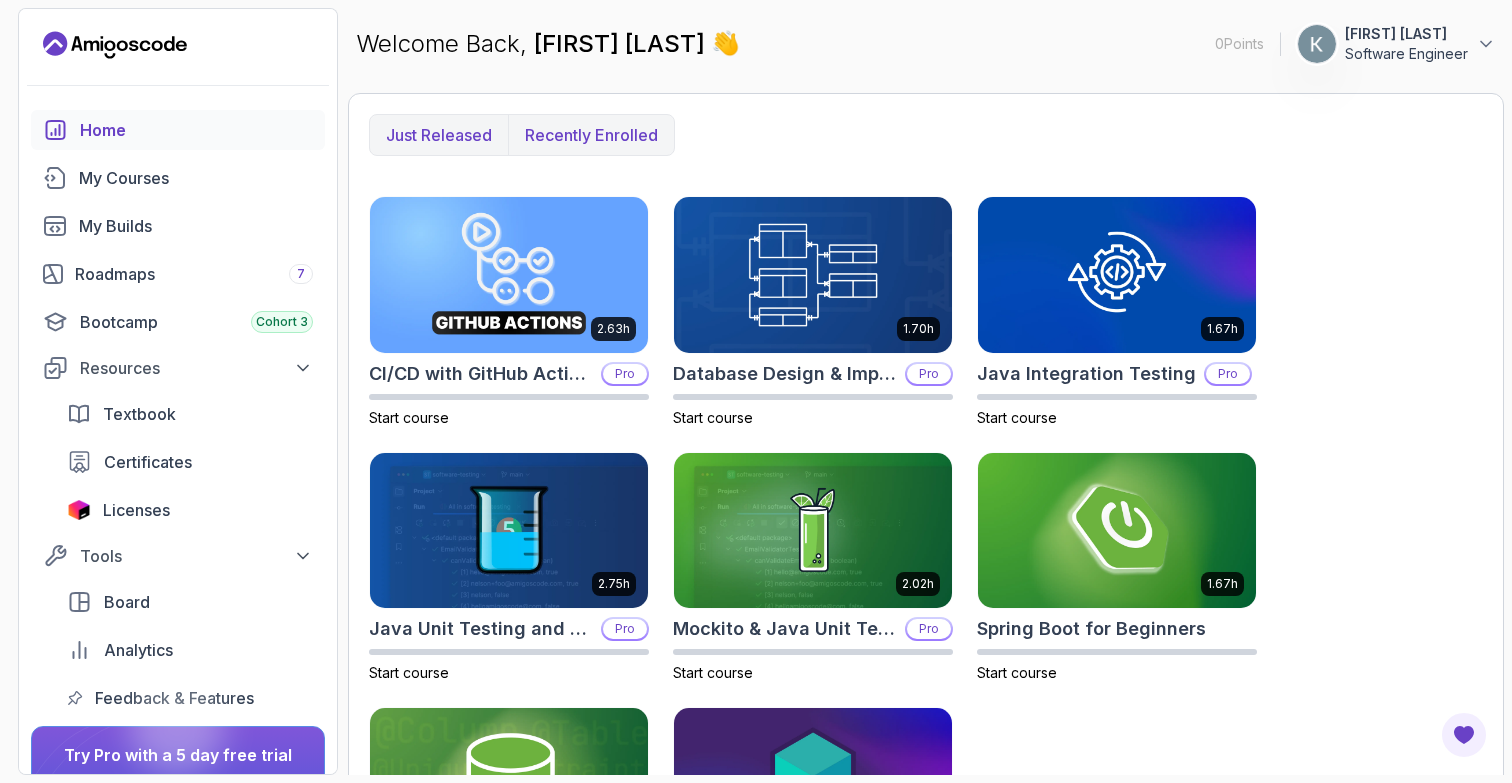 click on "Recently enrolled" at bounding box center [591, 135] 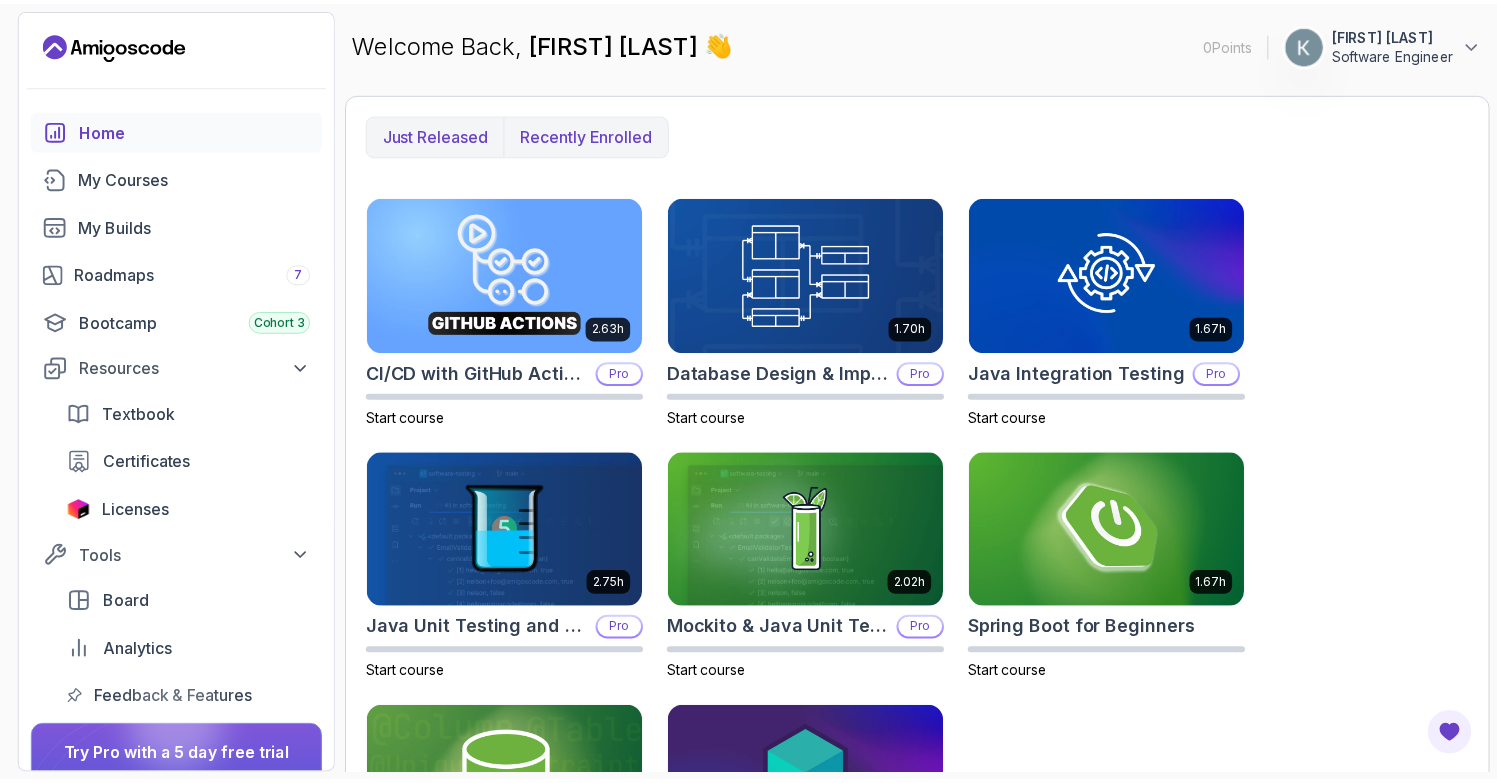 scroll, scrollTop: 450, scrollLeft: 0, axis: vertical 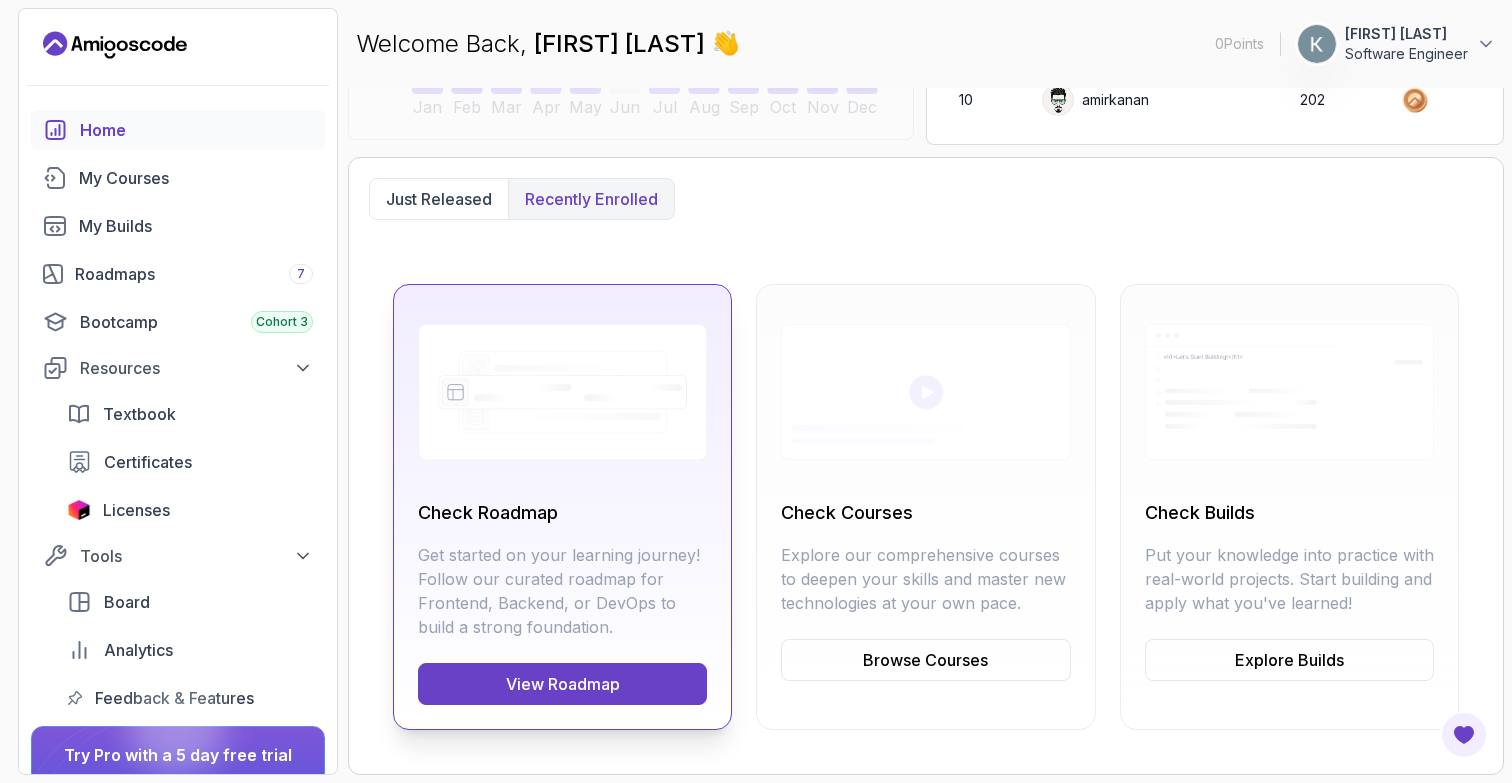 click on "View Roadmap" at bounding box center (562, 684) 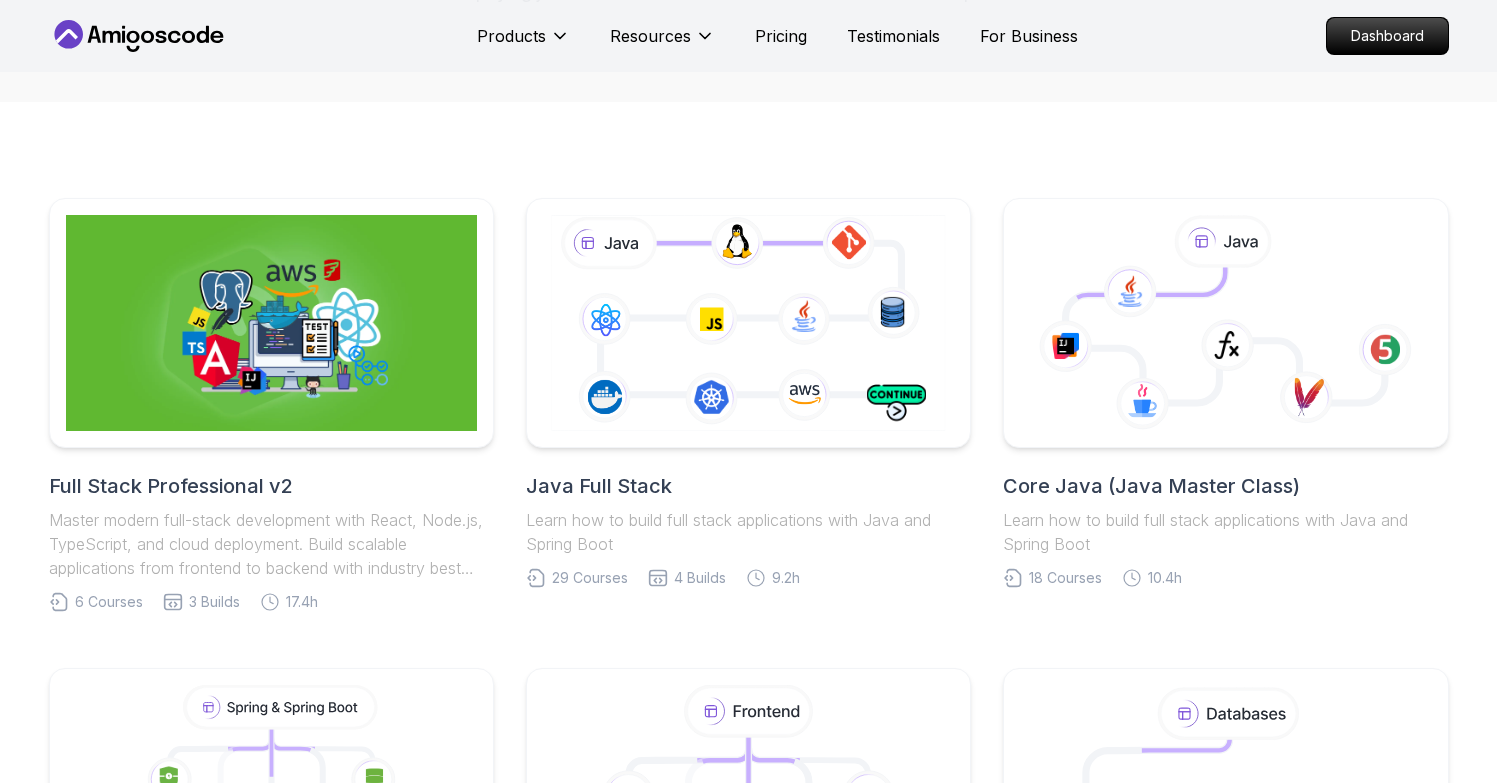scroll, scrollTop: 351, scrollLeft: 0, axis: vertical 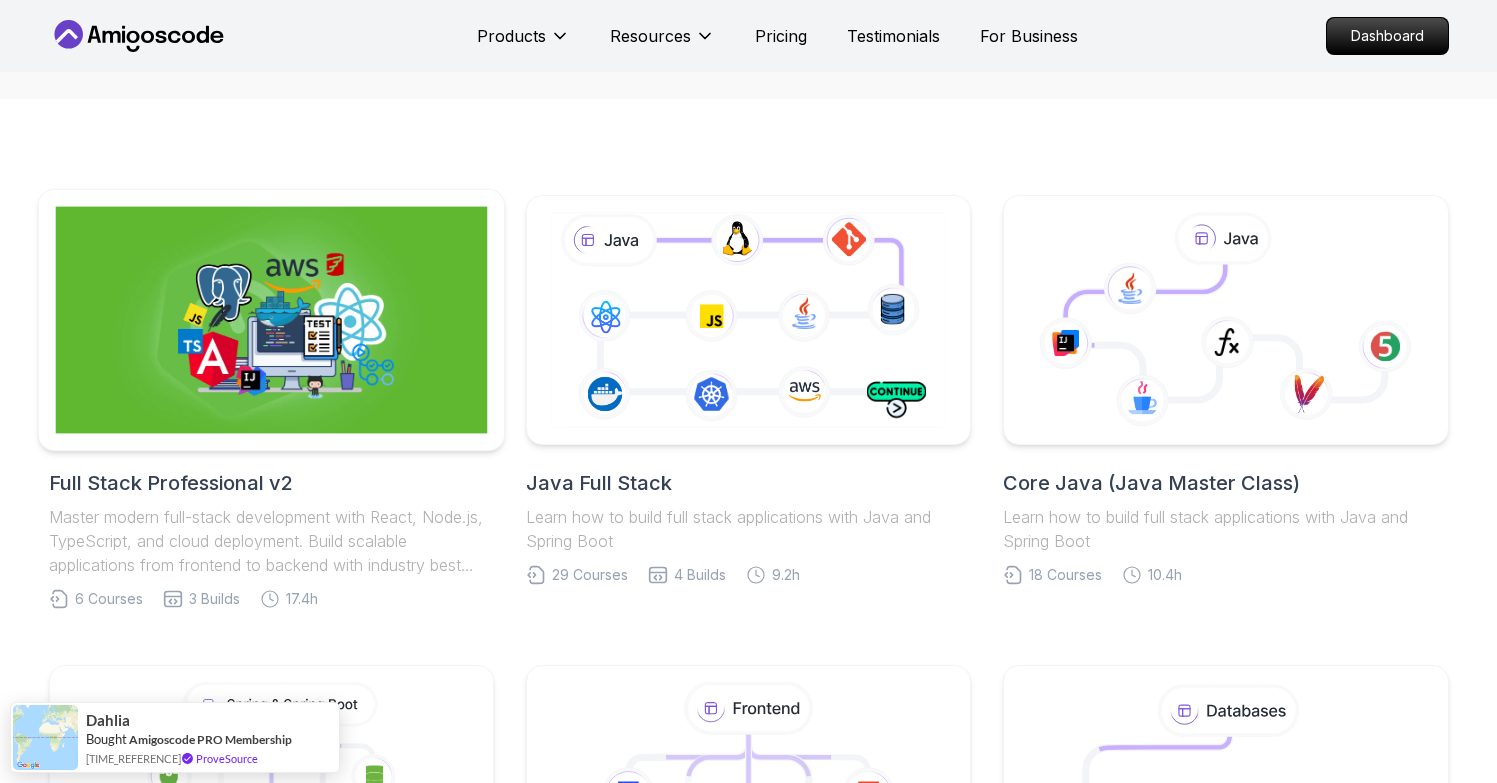 click at bounding box center [271, 320] 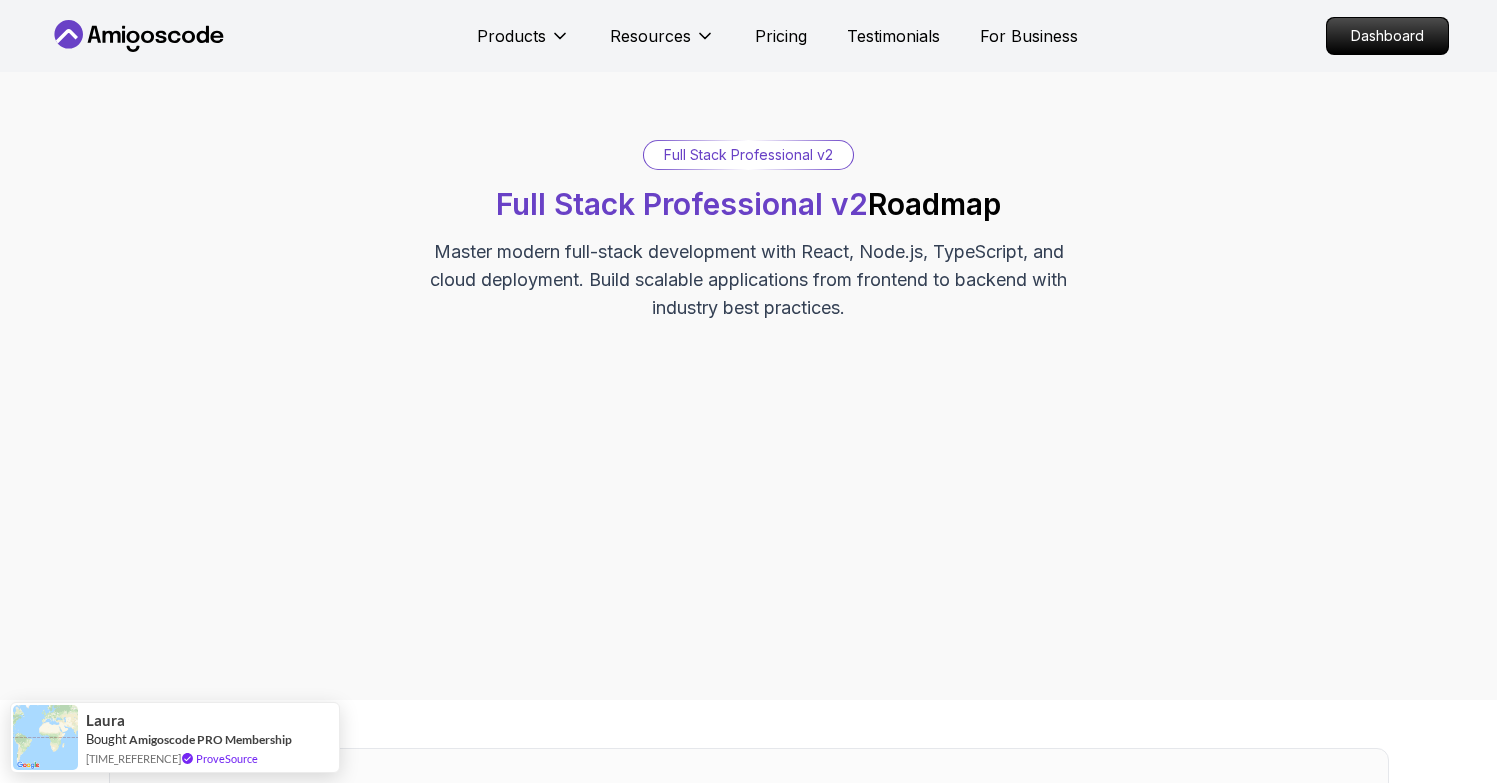 scroll, scrollTop: 35, scrollLeft: 0, axis: vertical 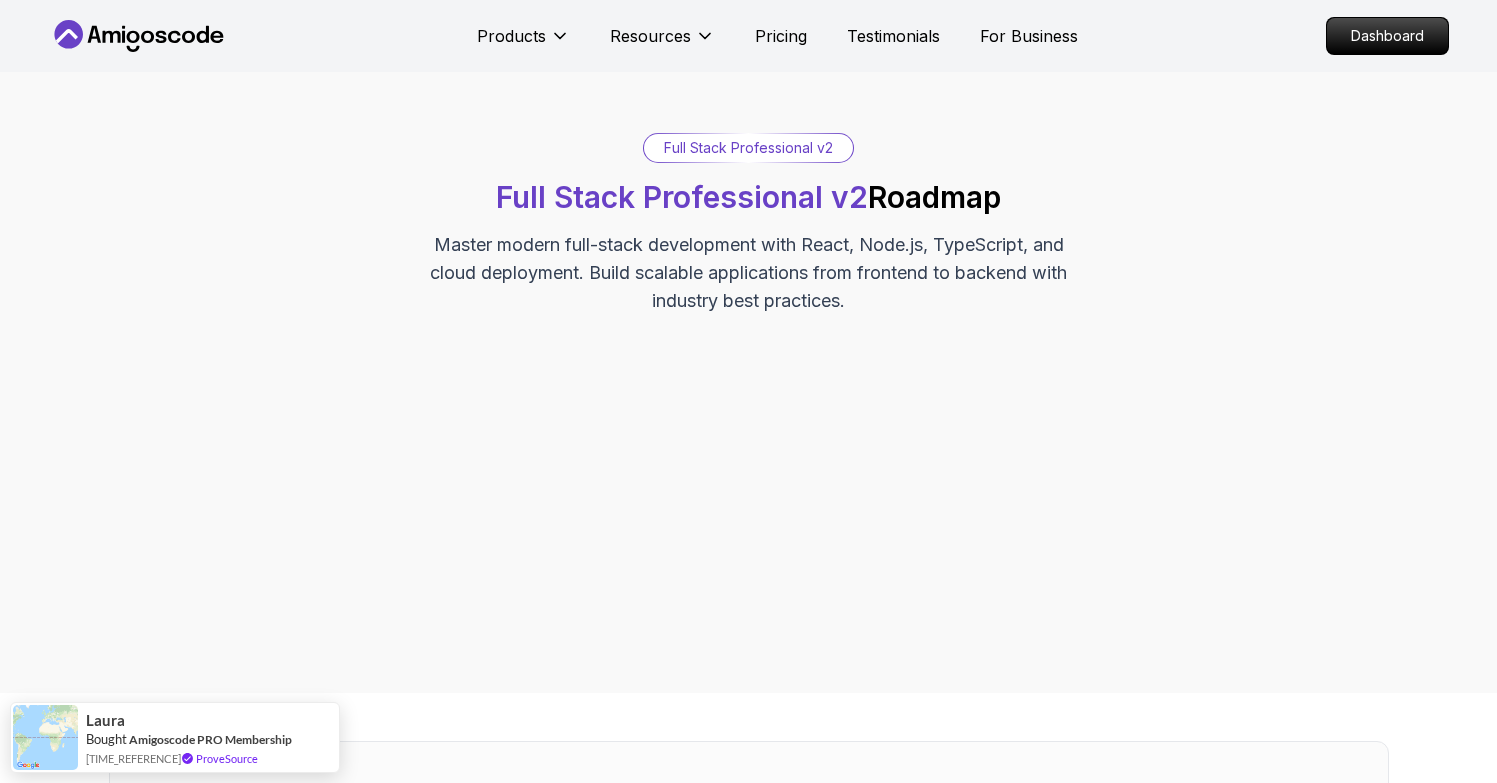 click on "Full Stack Professional v2" at bounding box center [748, 148] 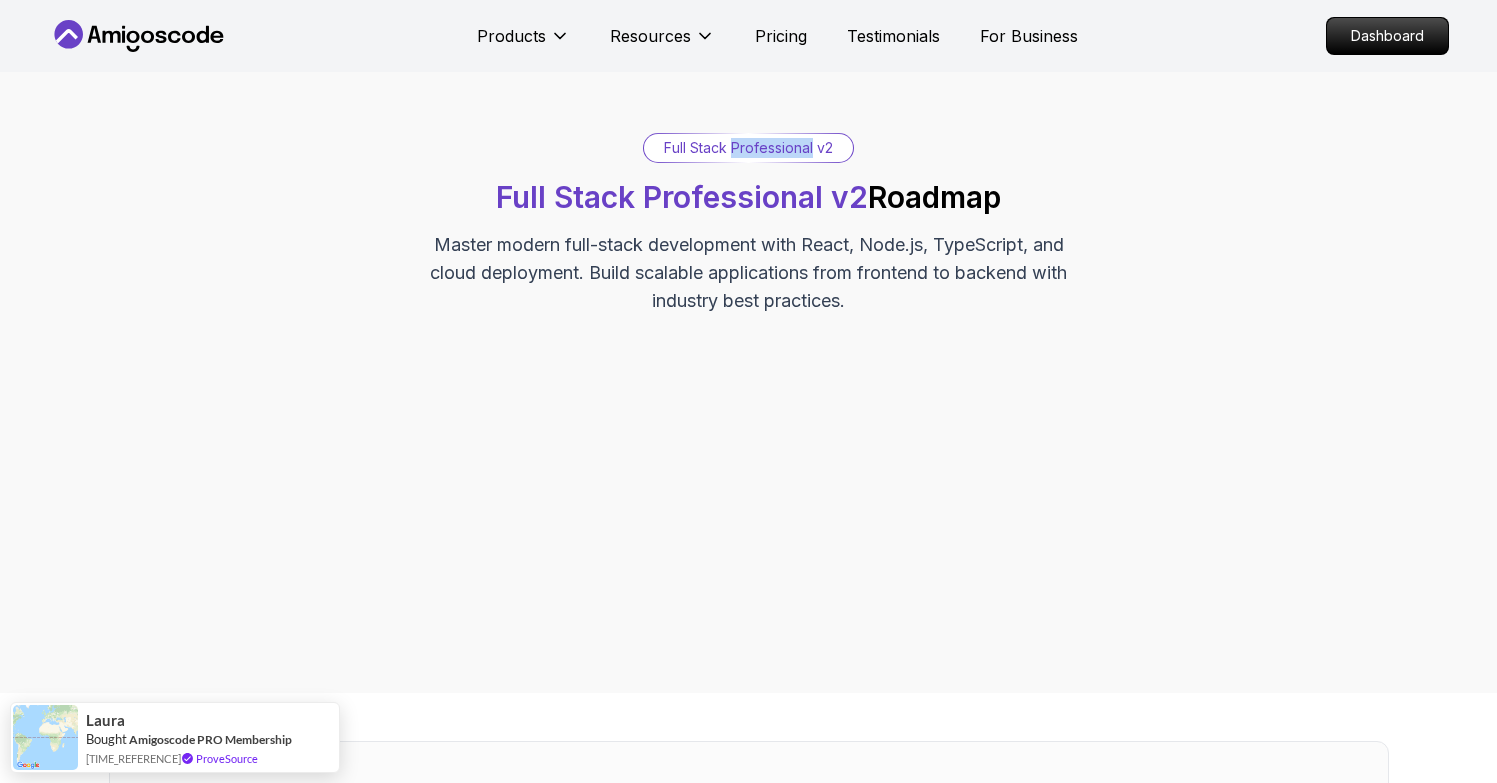 click on "Full Stack Professional v2" at bounding box center (748, 148) 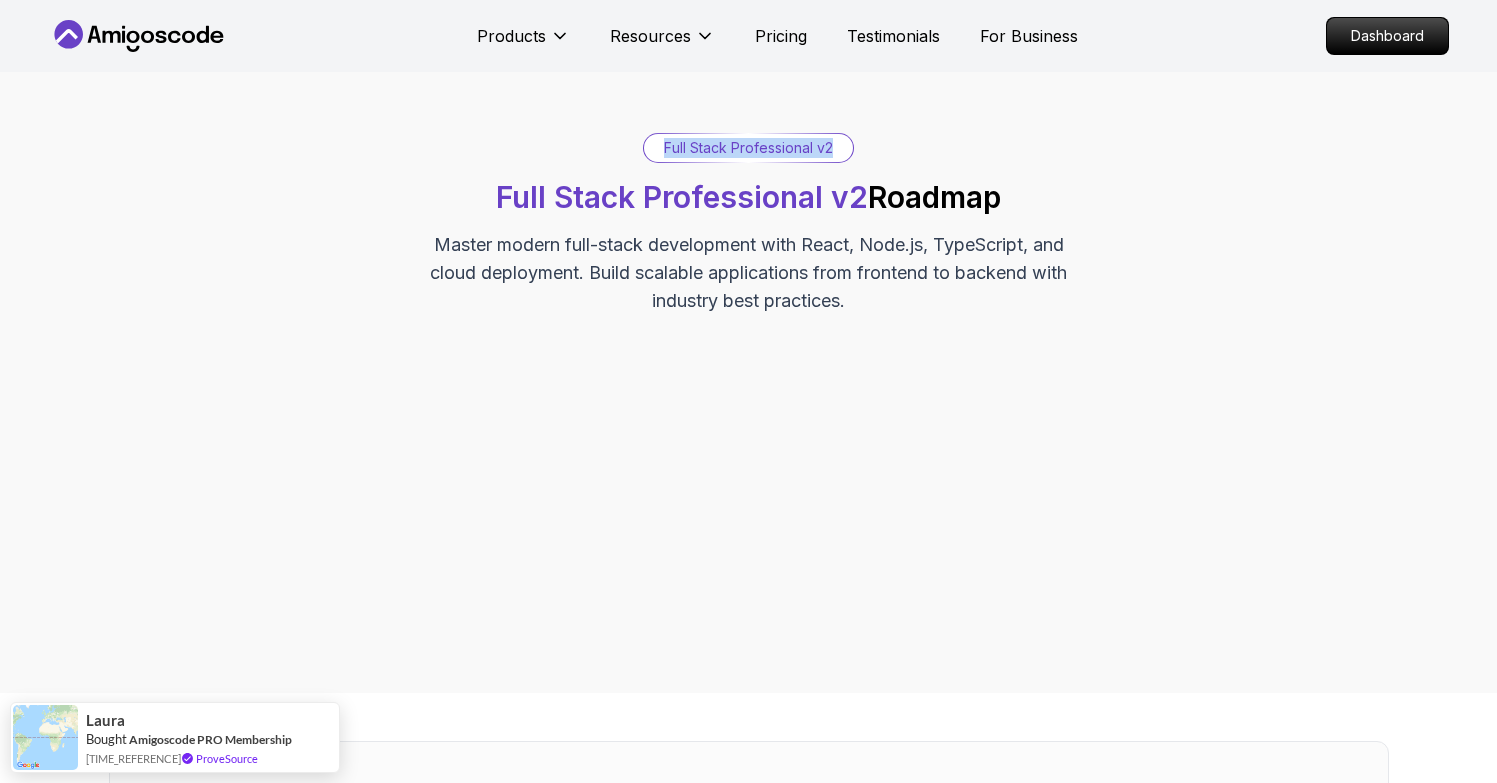 click on "Full Stack Professional v2" at bounding box center (748, 148) 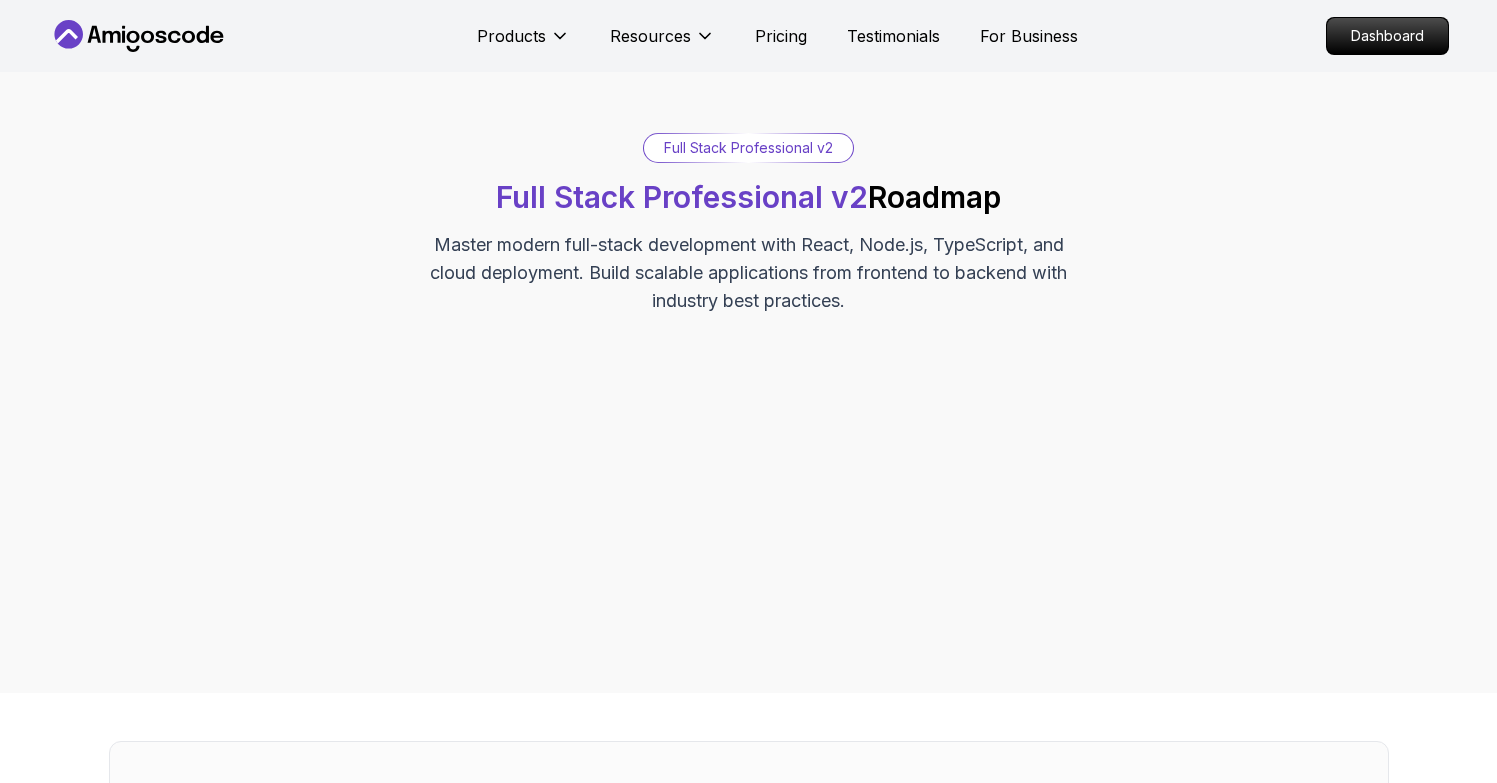 click on "Full Stack Professional v2 Full Stack Professional v2  Roadmap Master modern full-stack development with React, Node.js, TypeScript, and cloud deployment. Build scalable applications from frontend to backend with industry best practices." at bounding box center (749, 224) 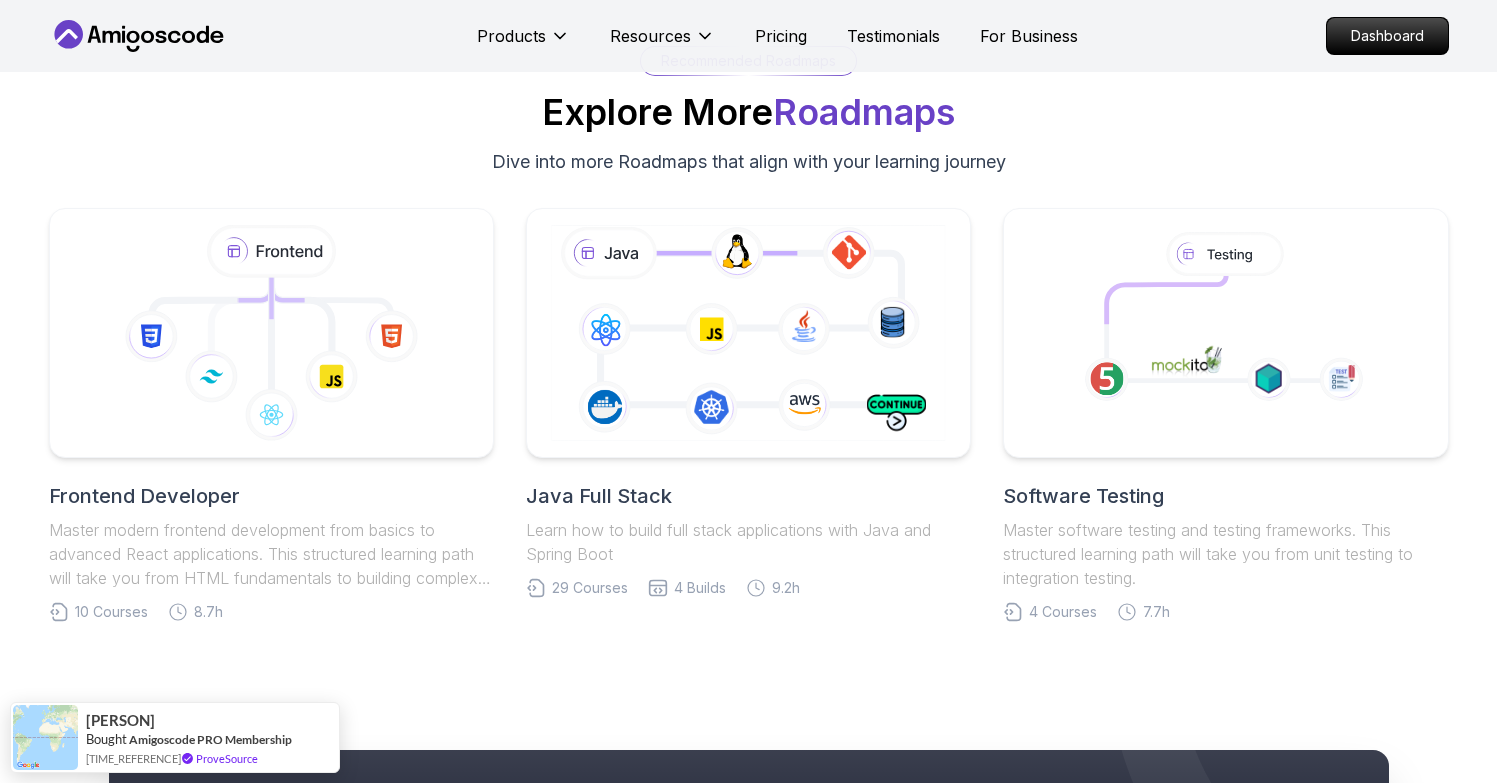 scroll, scrollTop: 6076, scrollLeft: 0, axis: vertical 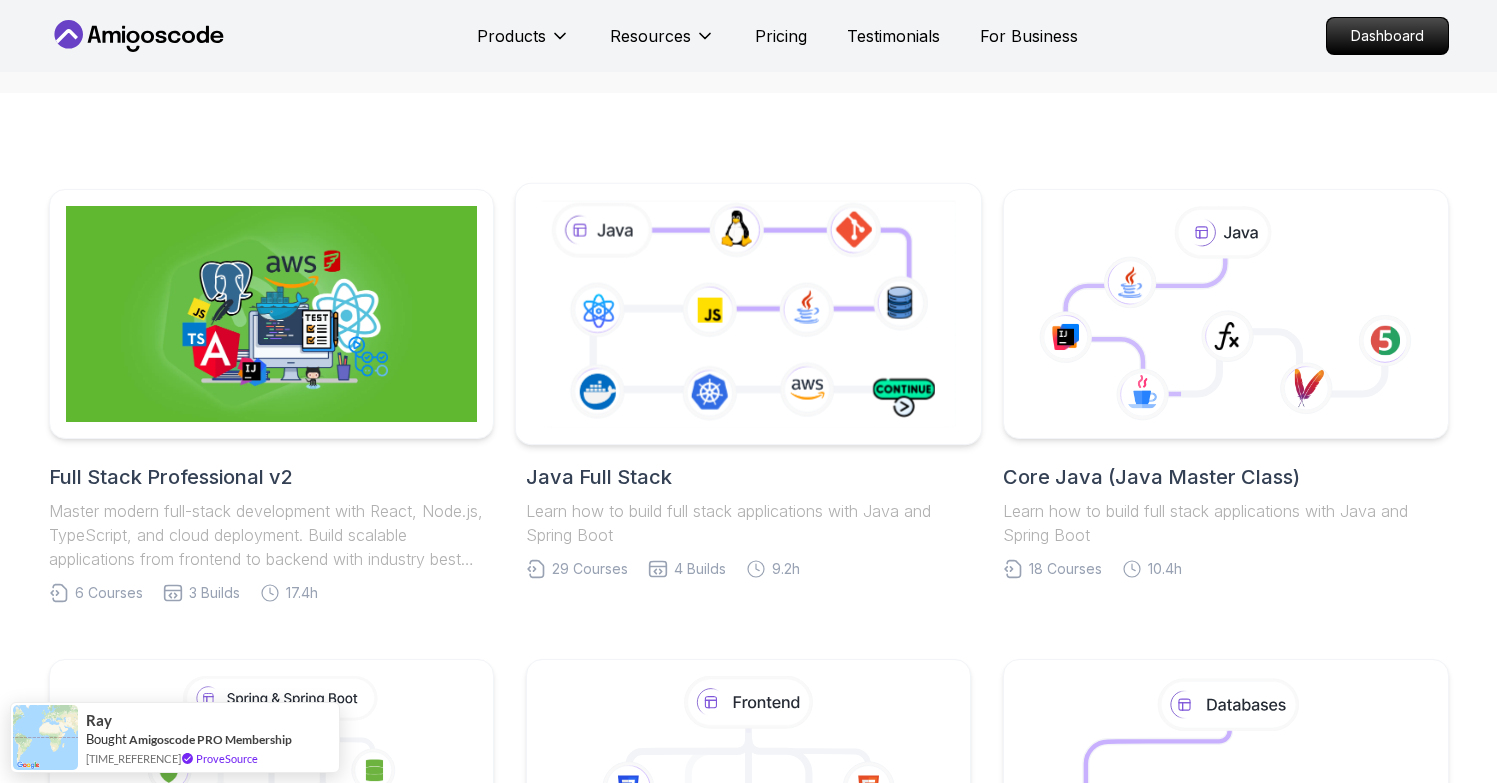 click 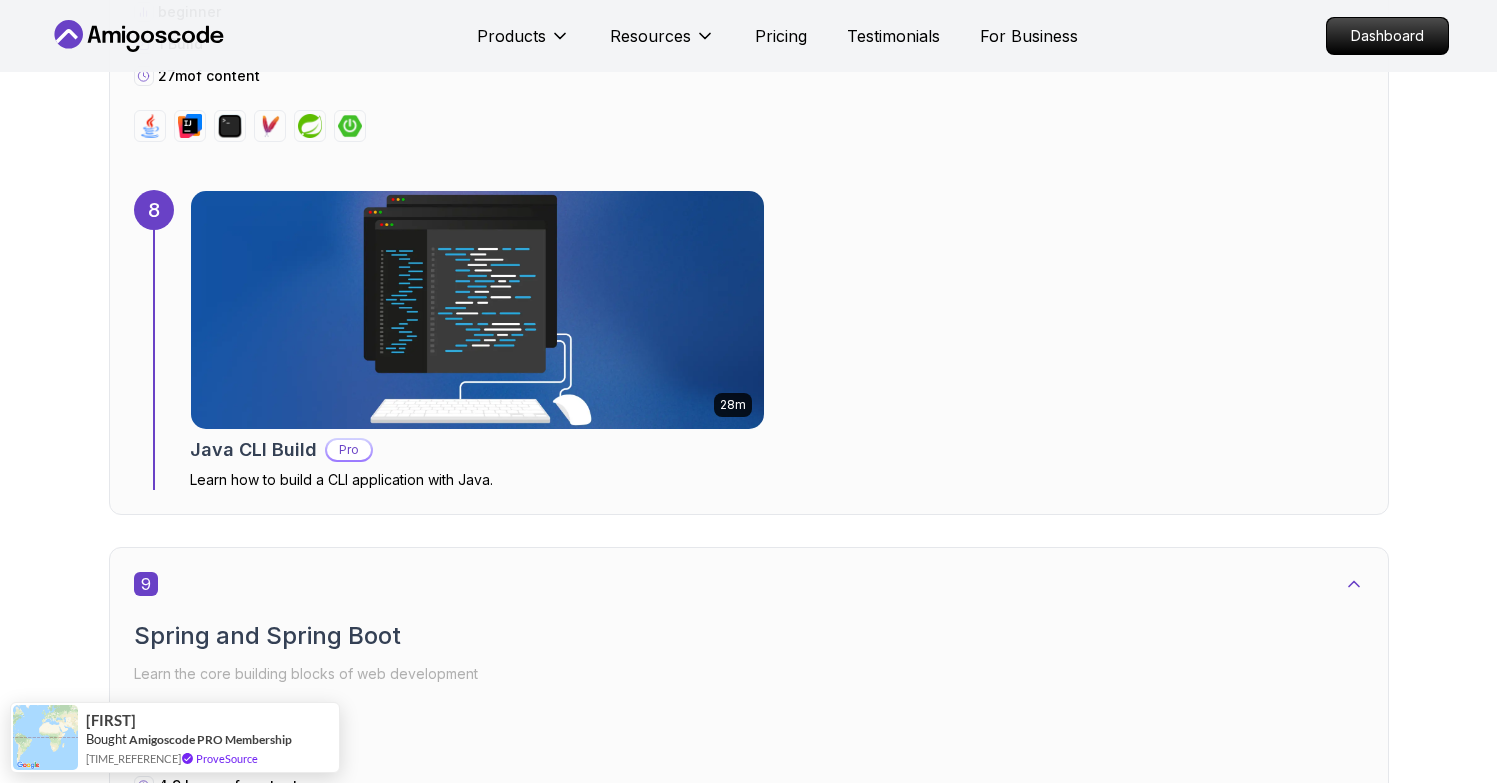 scroll, scrollTop: 6627, scrollLeft: 0, axis: vertical 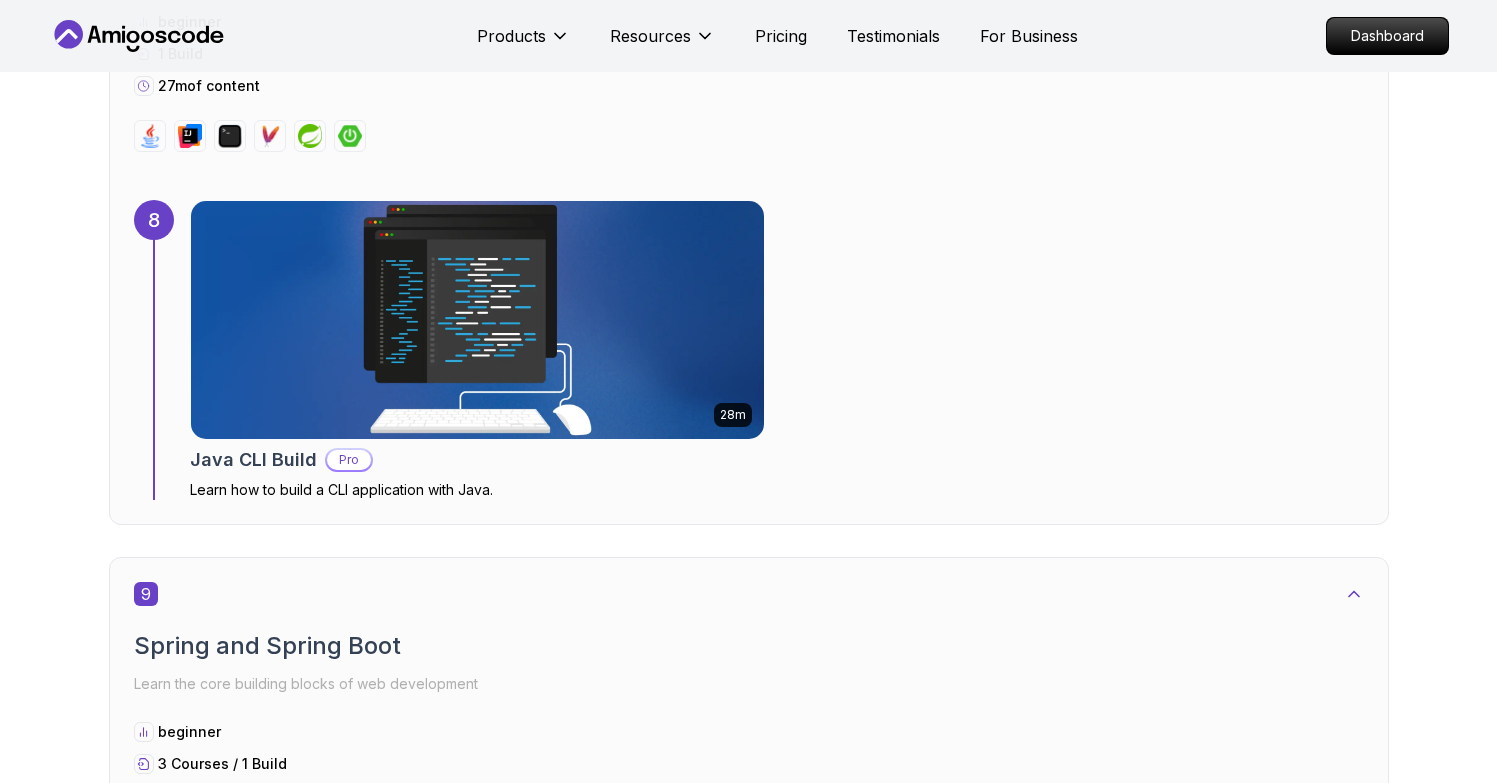 click at bounding box center [477, 320] 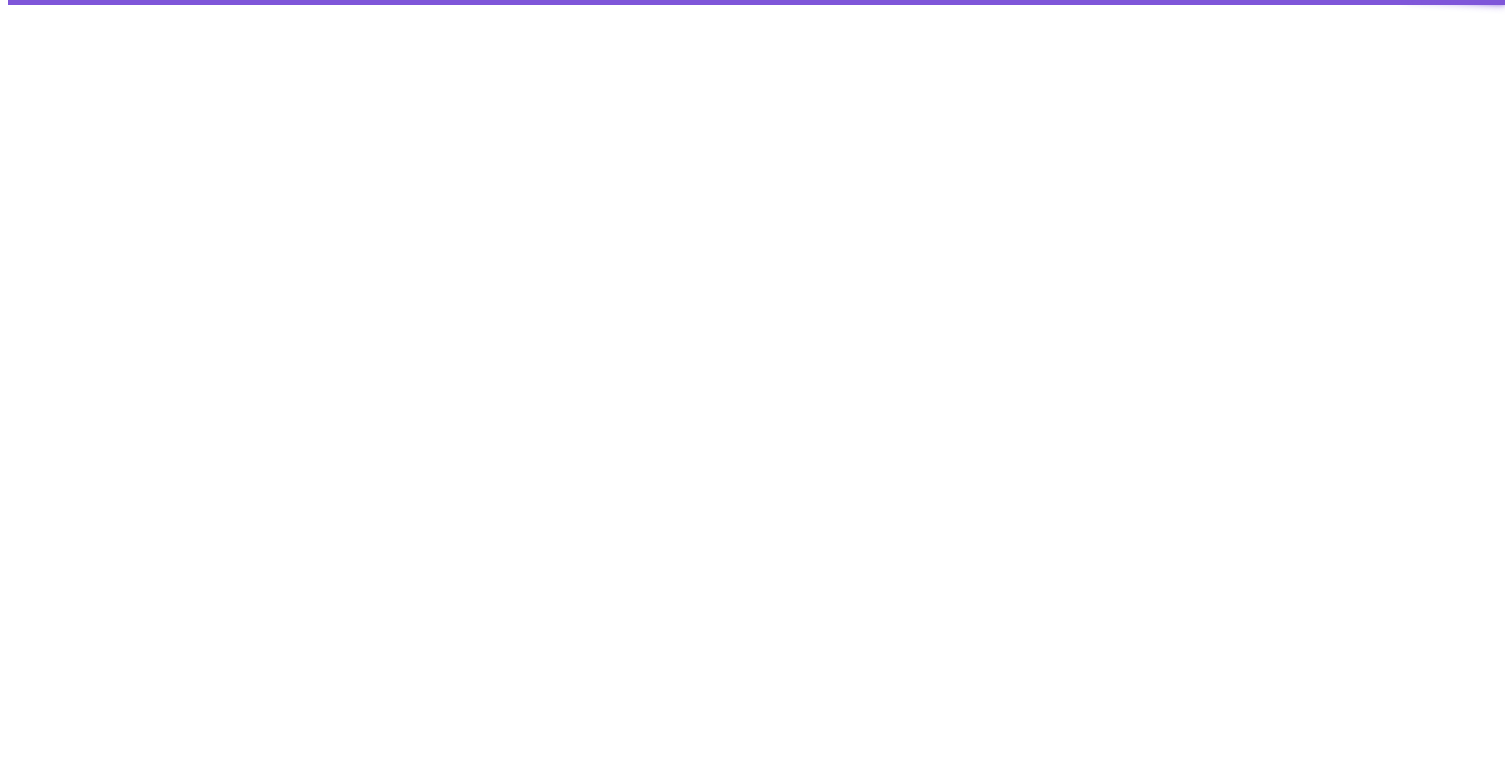 scroll, scrollTop: 0, scrollLeft: 0, axis: both 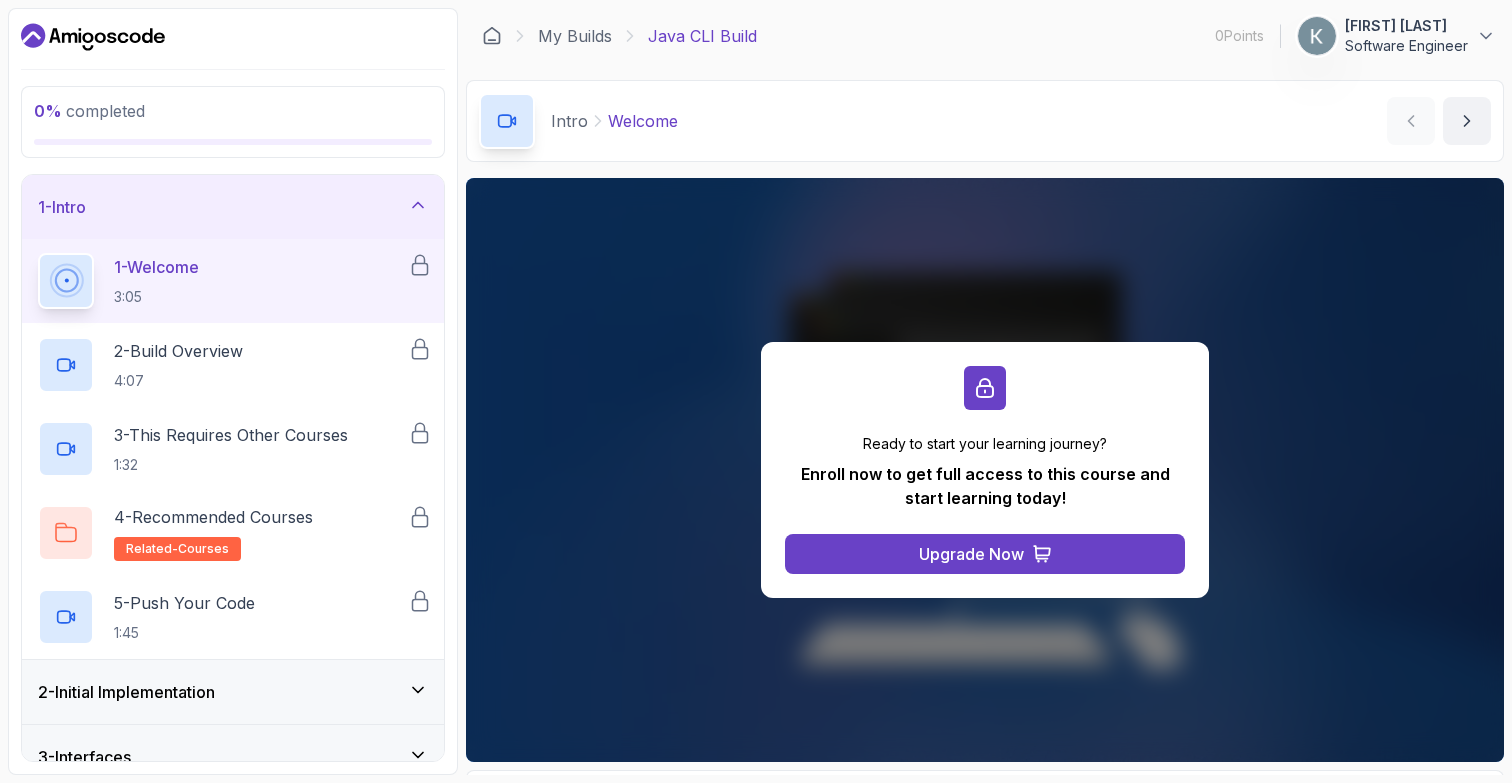click 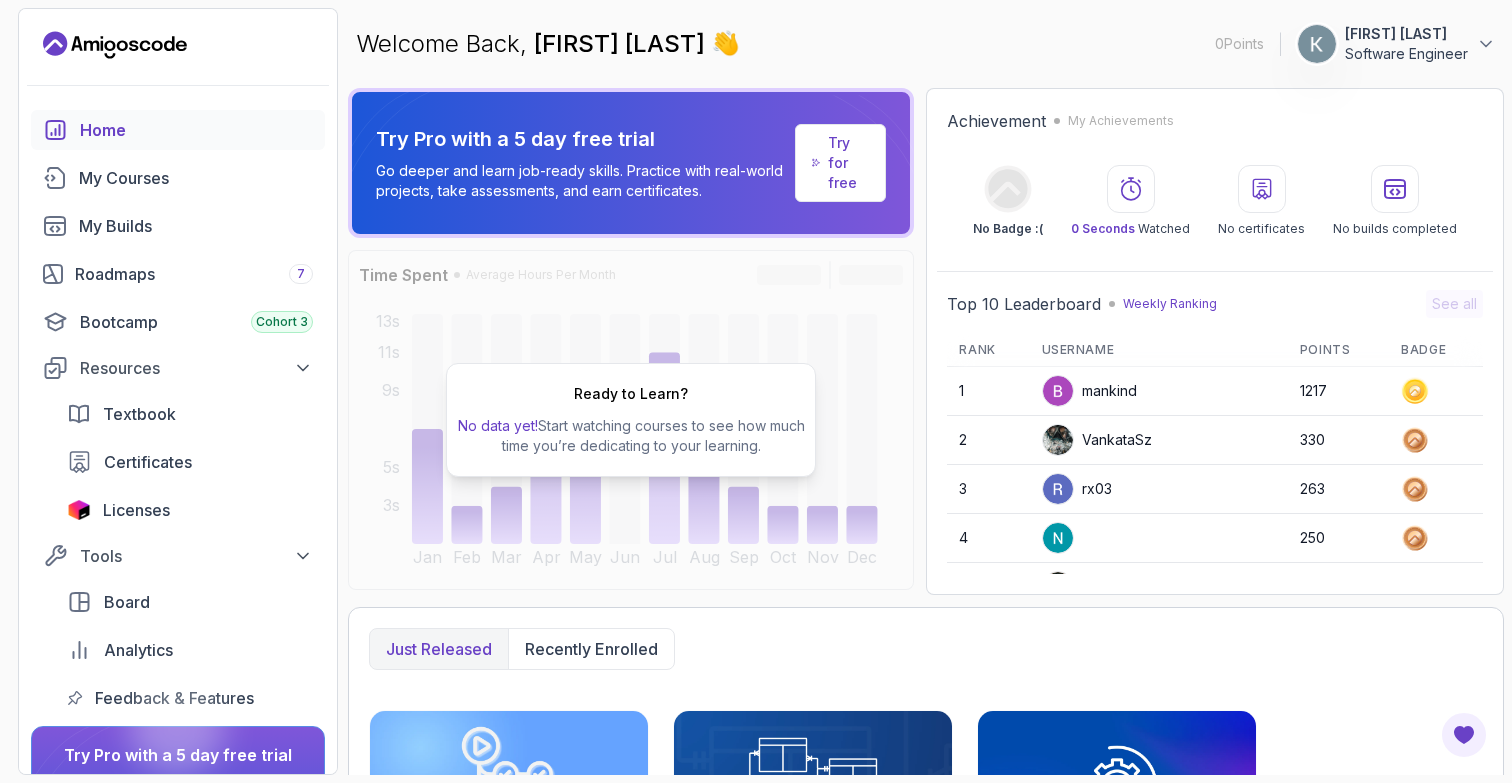 click on "[FIRST] [LAST]" at bounding box center [1406, 34] 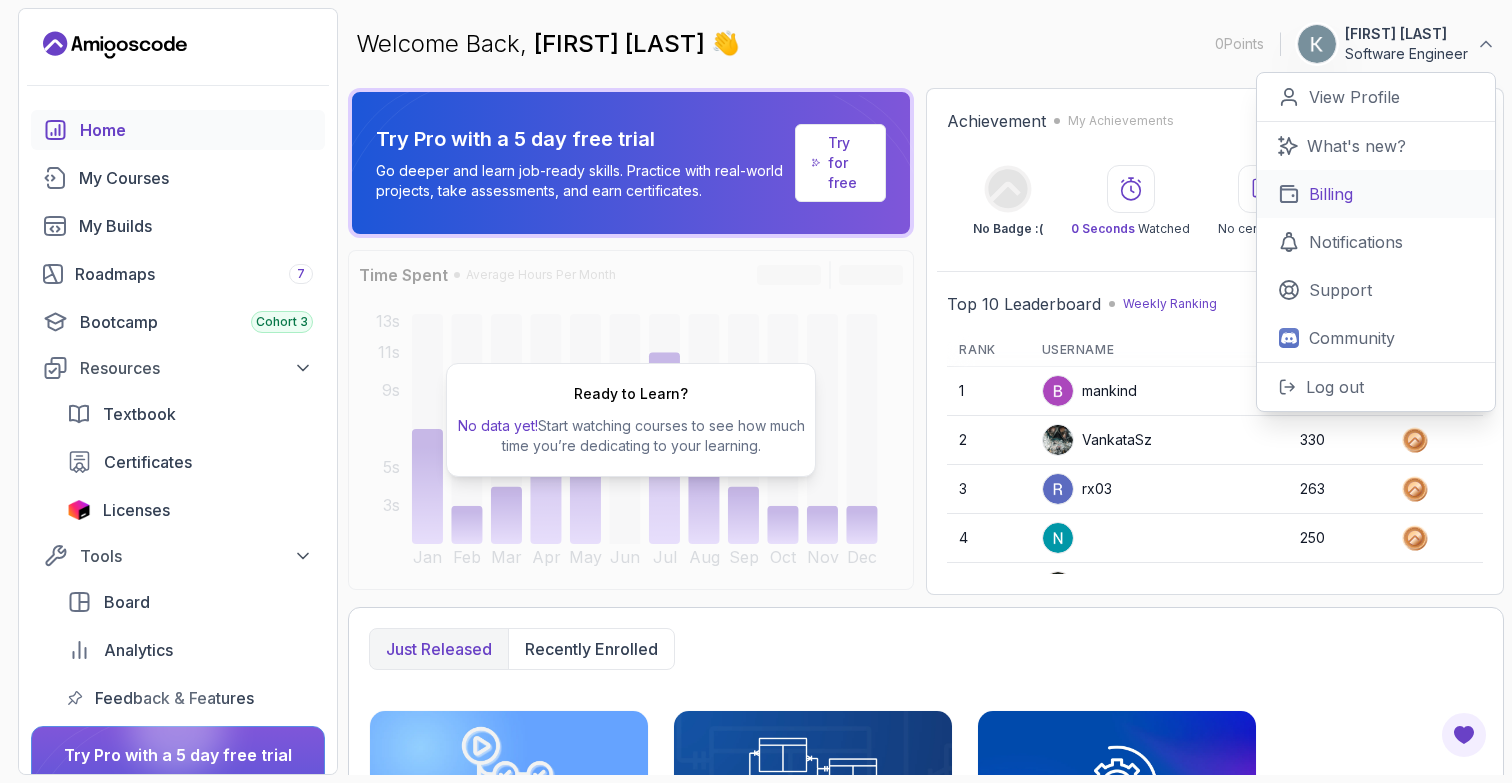 click on "Billing" at bounding box center (1331, 194) 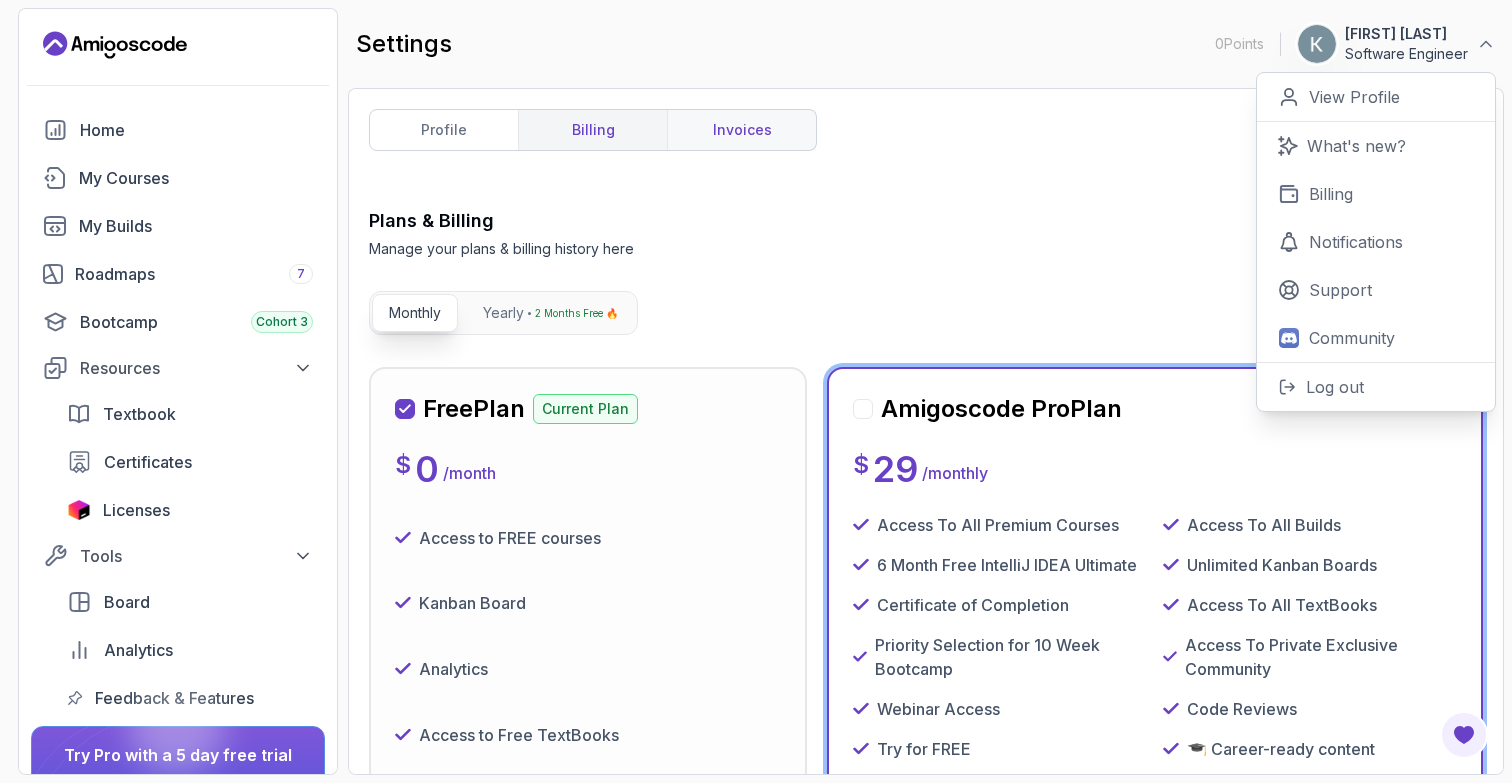 click on "Plans & Billing Manage your plans & billing history here Need Help?" at bounding box center (926, 233) 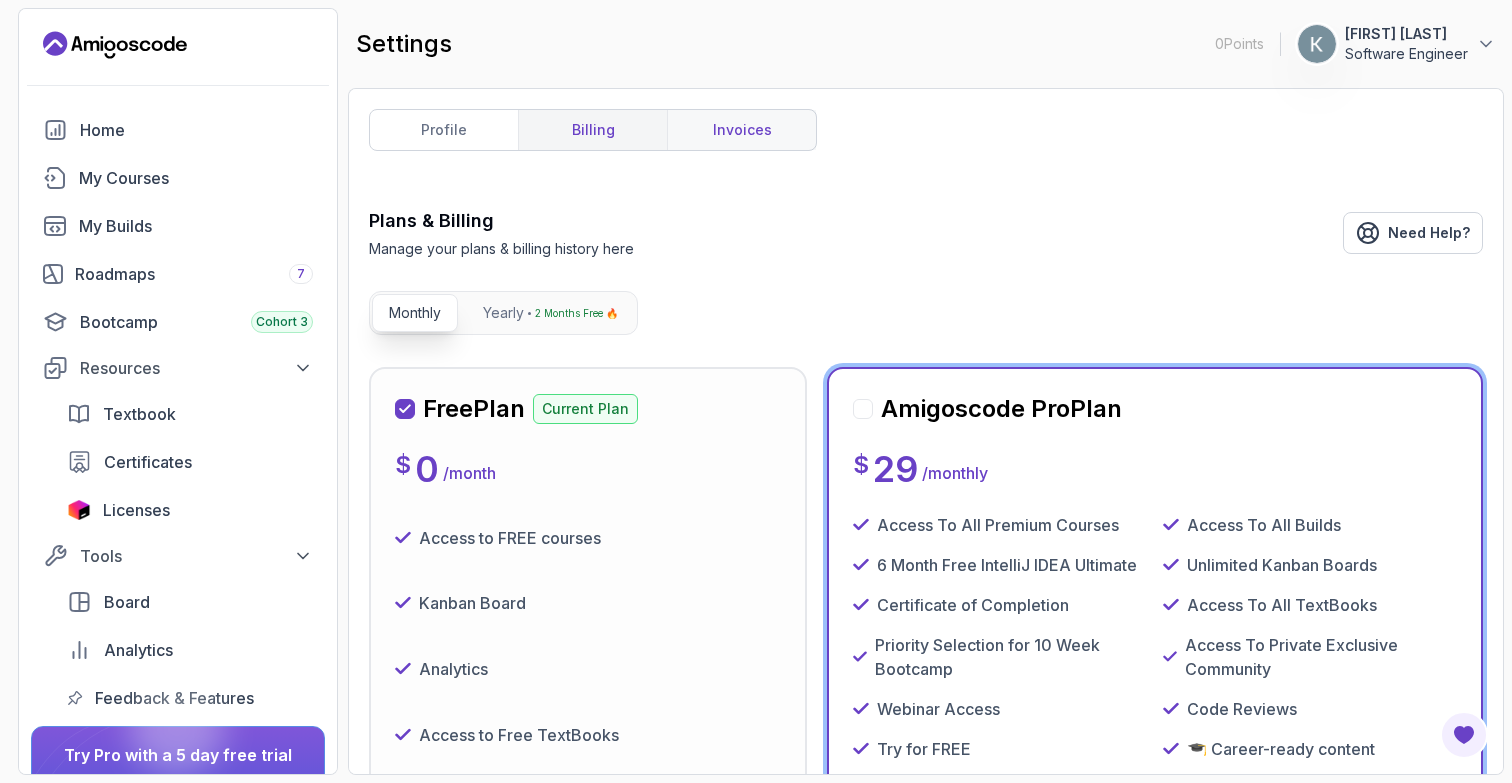 click on "invoices" at bounding box center (741, 130) 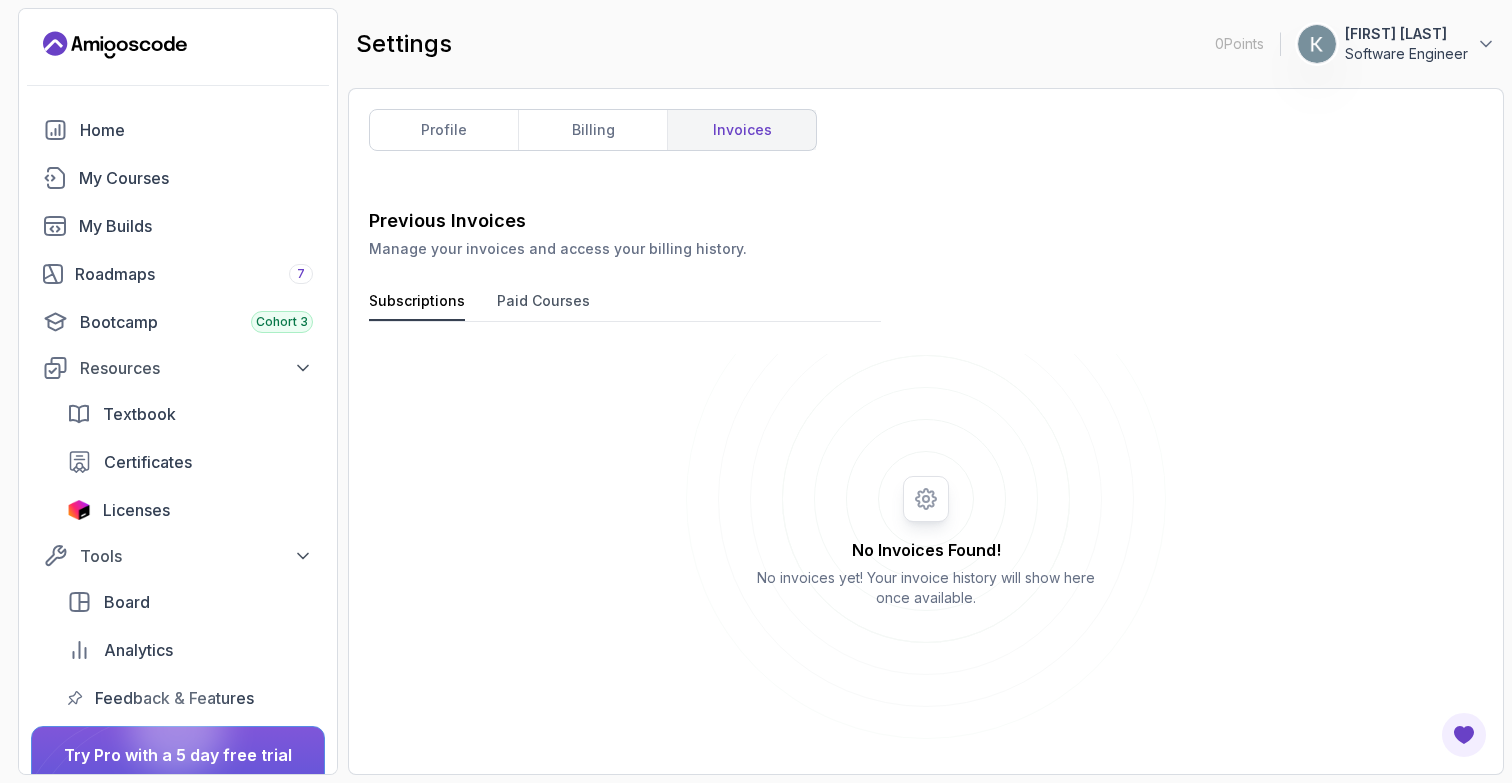 click on "Paid Courses" at bounding box center (543, 306) 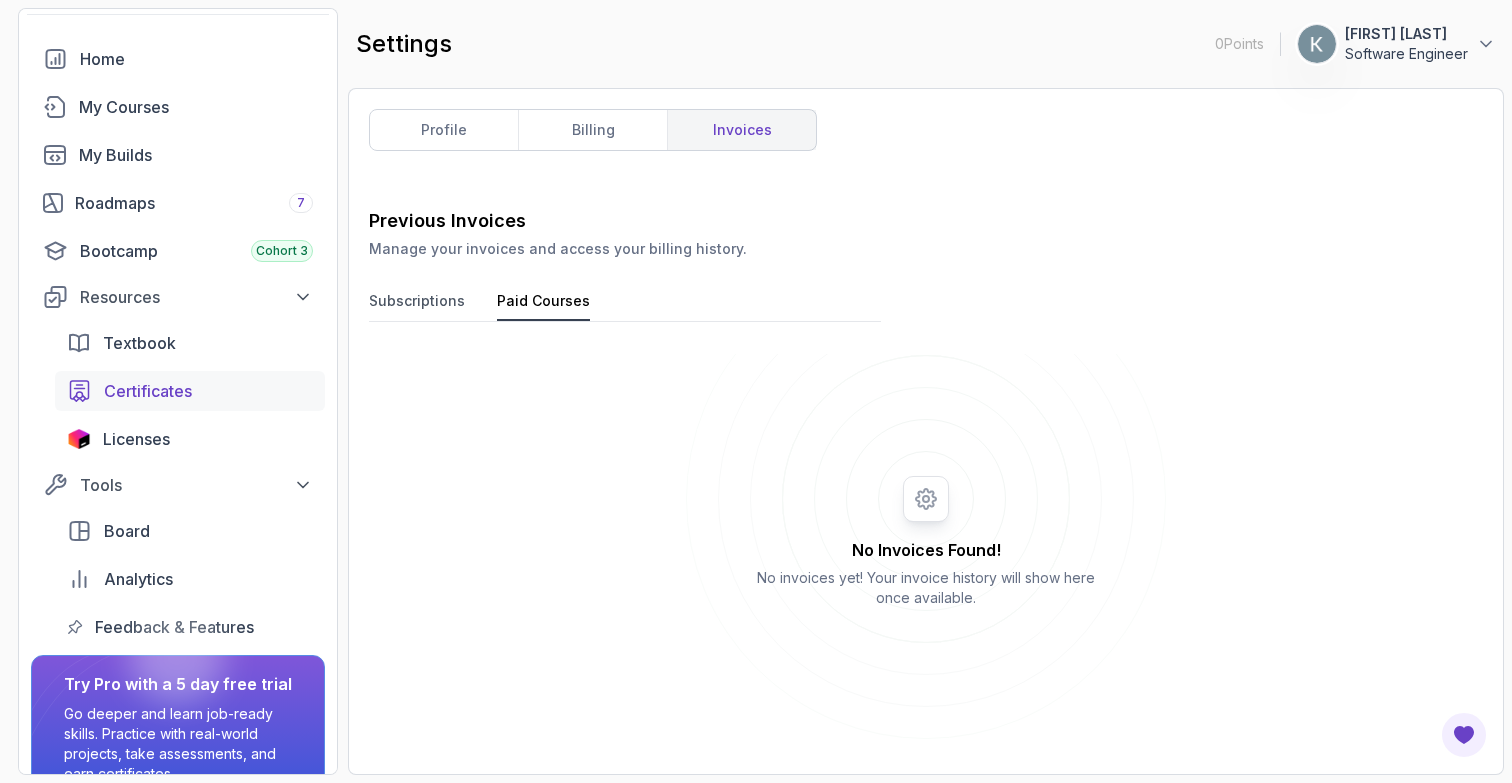 scroll, scrollTop: 76, scrollLeft: 0, axis: vertical 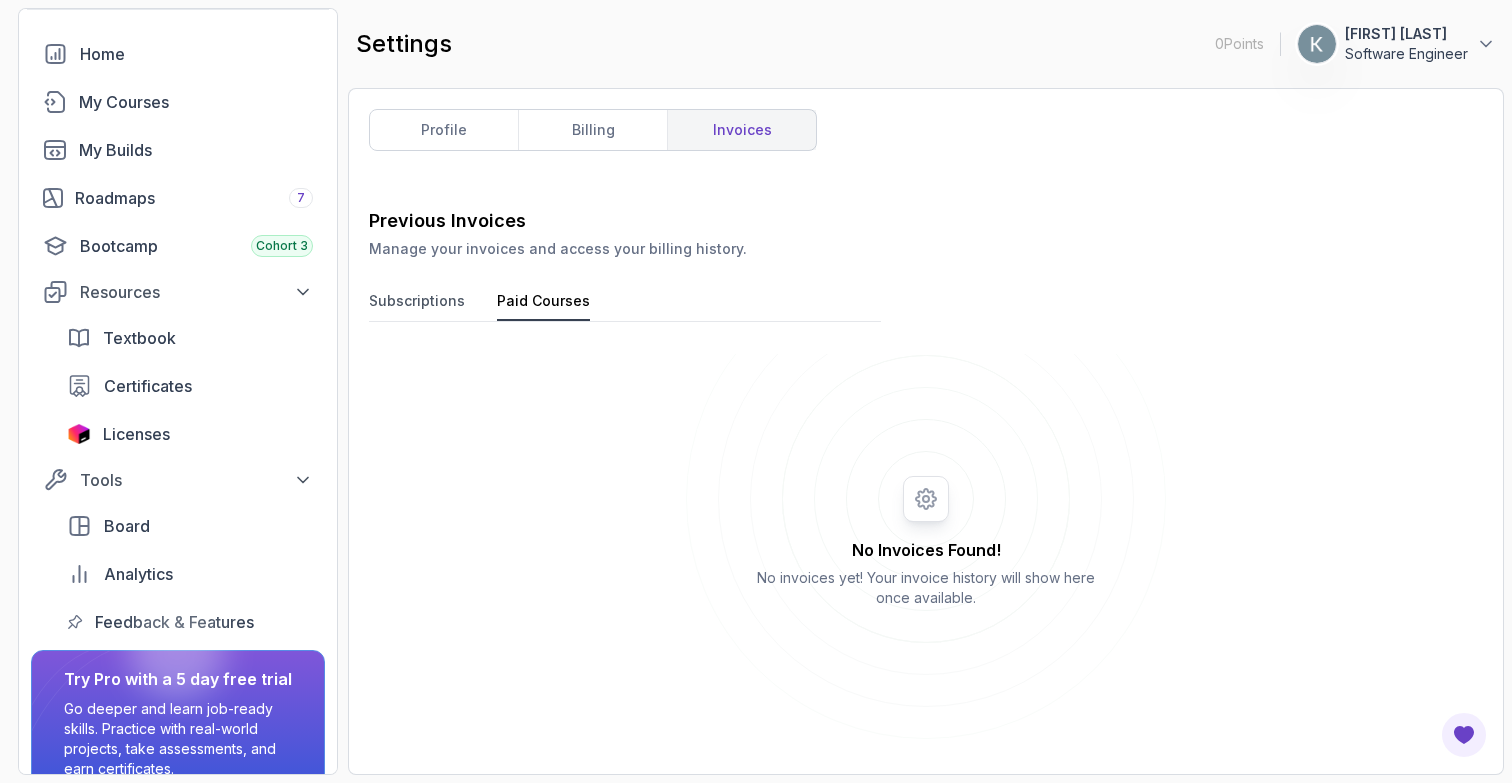 click at bounding box center [177, 651] 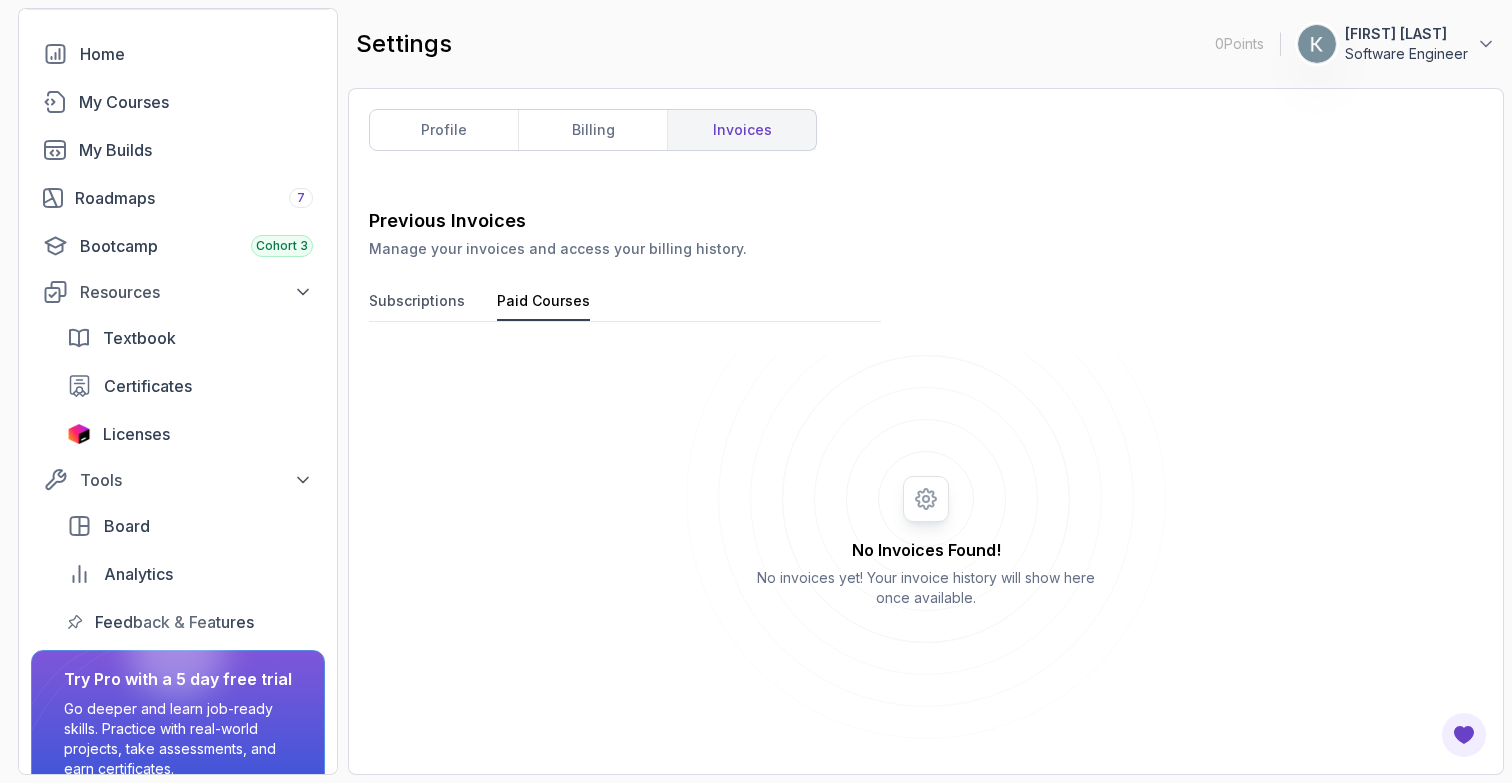 click at bounding box center [177, 651] 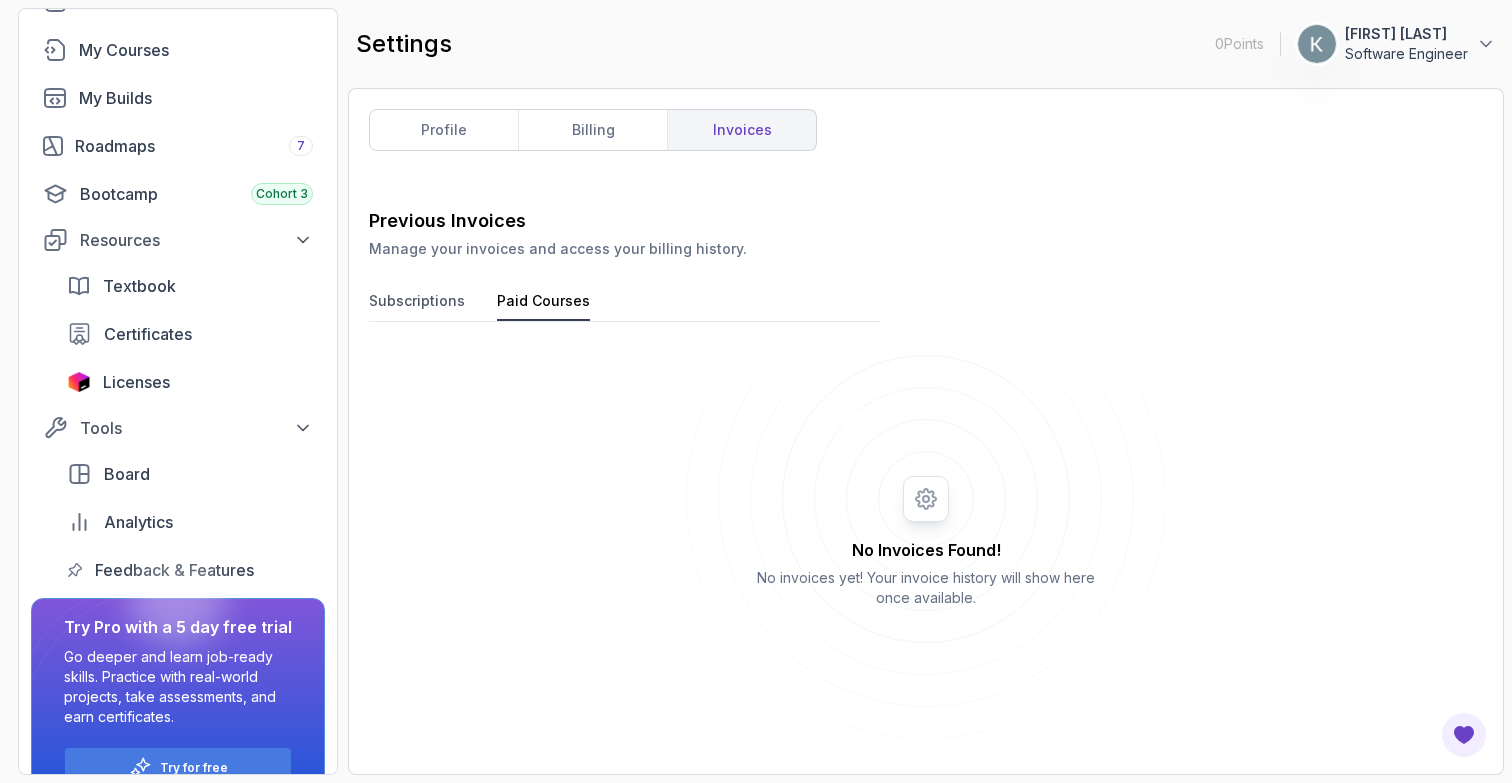 scroll, scrollTop: 171, scrollLeft: 0, axis: vertical 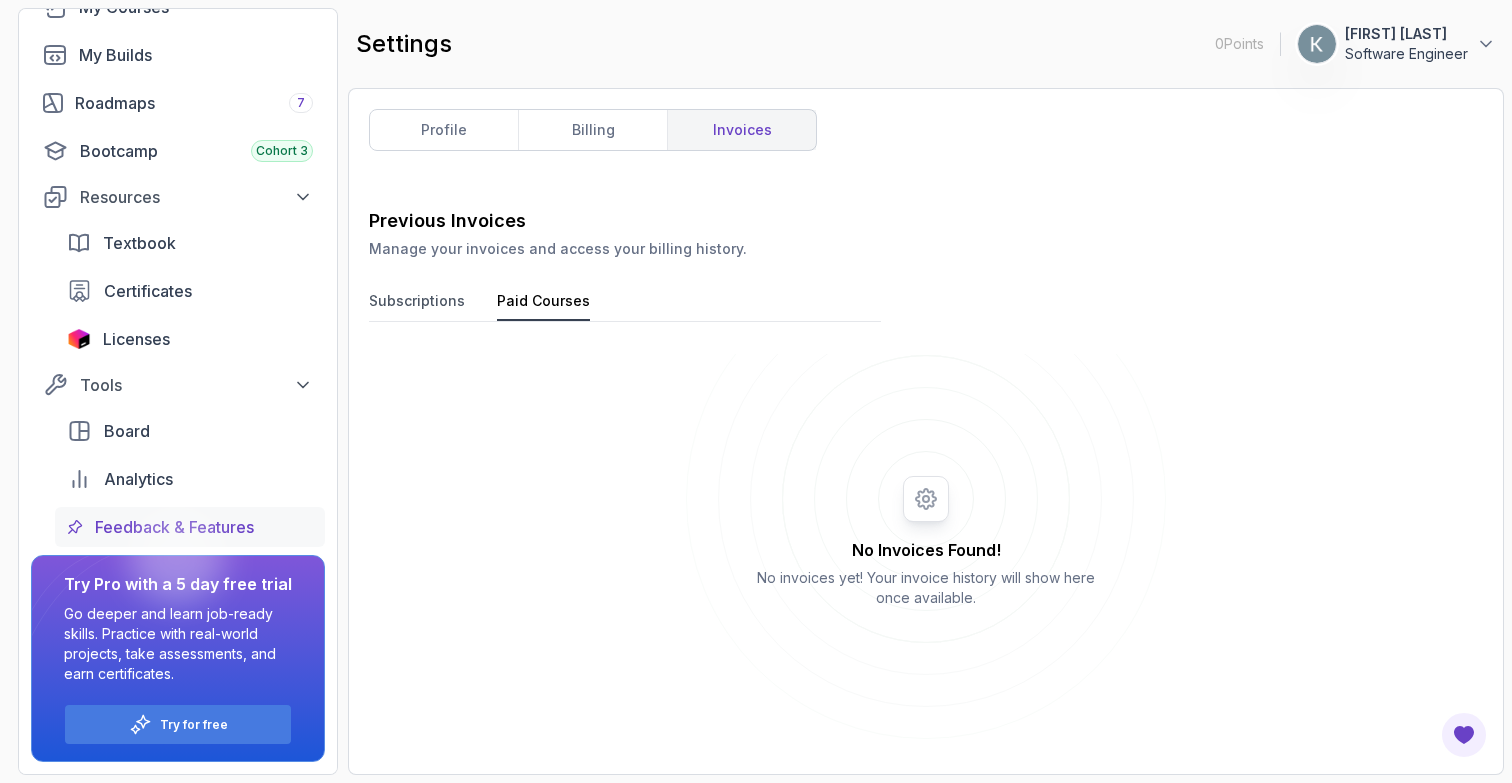 click on "Feedback & Features" at bounding box center [174, 527] 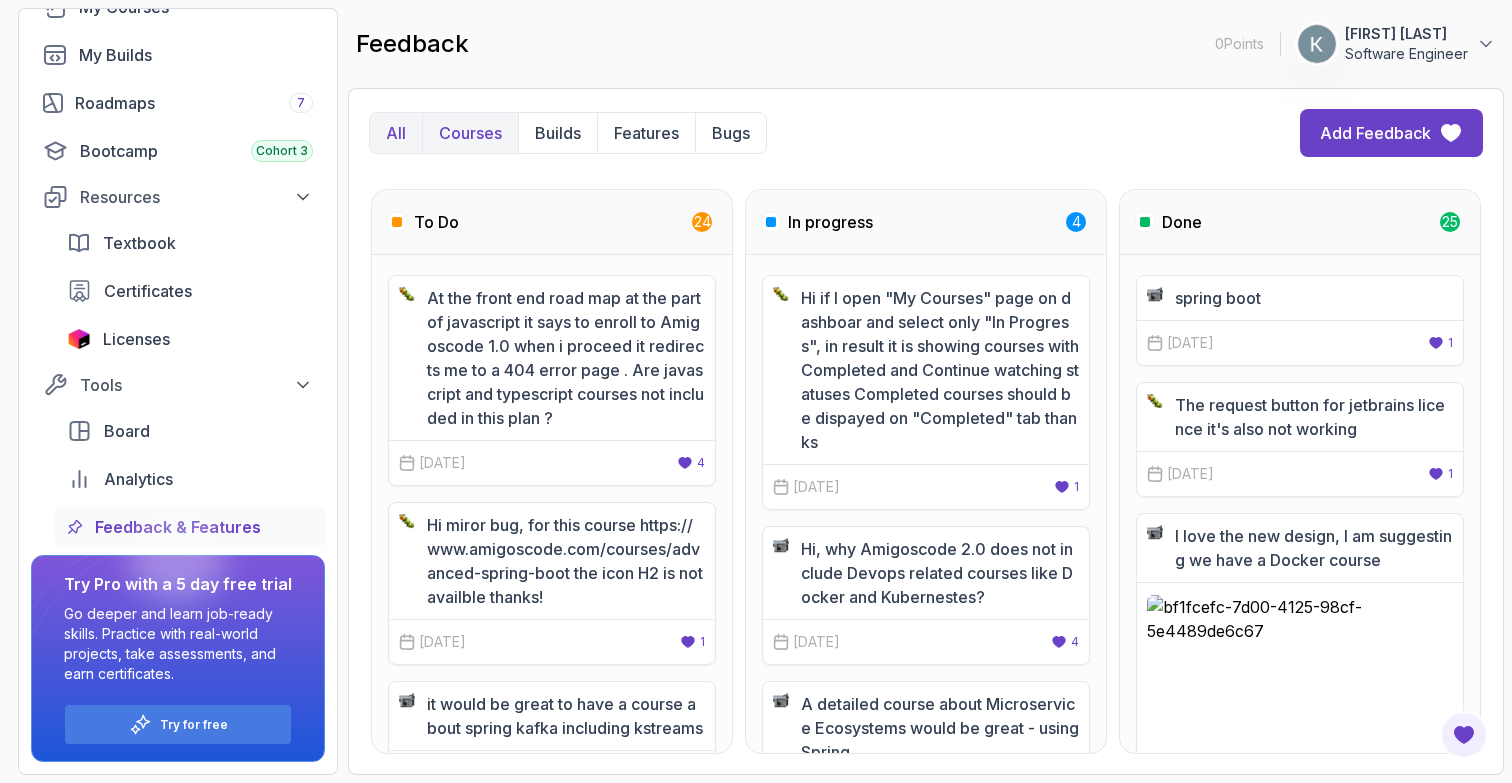 click on "Courses" at bounding box center [470, 133] 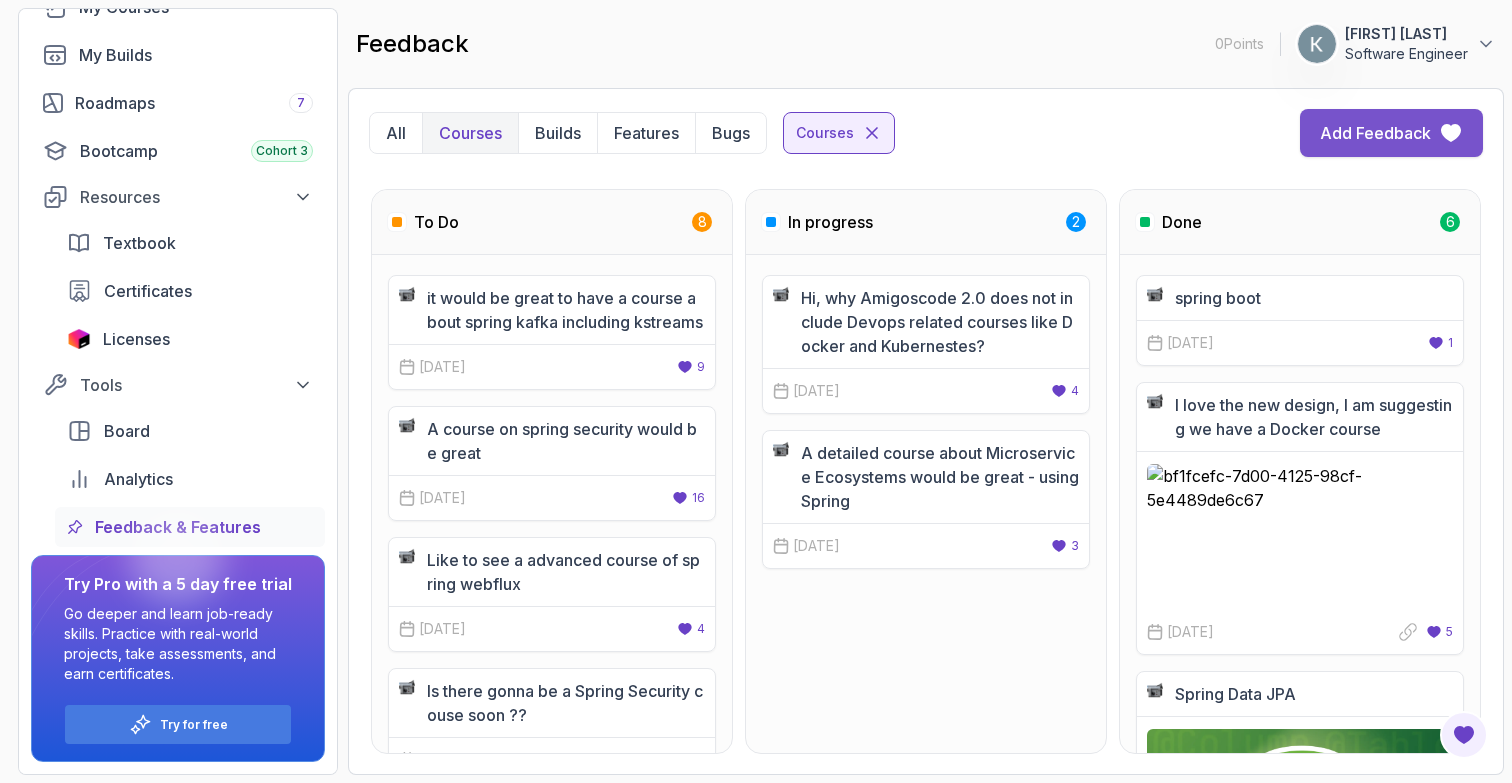 click on "Add Feedback" at bounding box center [1375, 133] 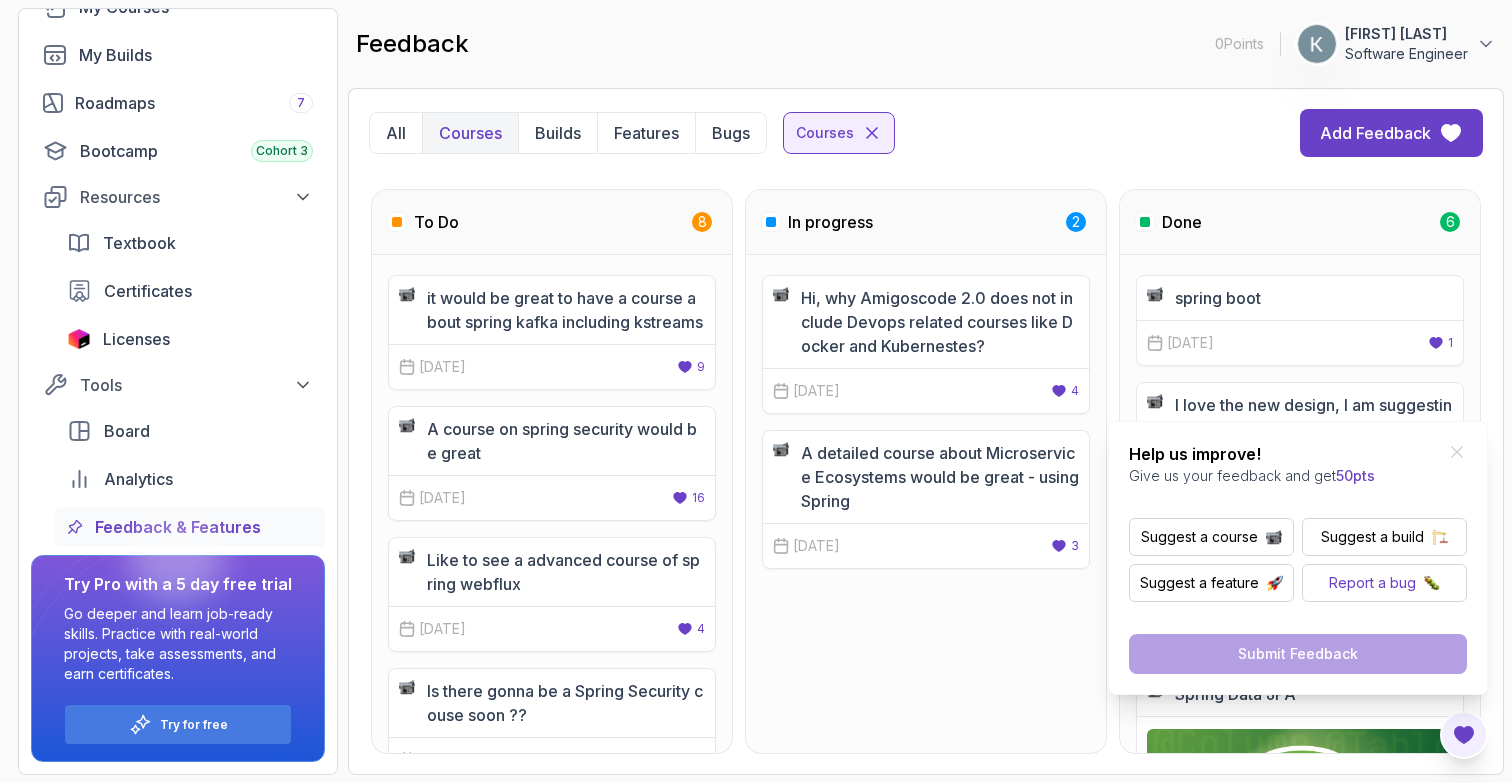 click on "Report a bug" at bounding box center [1372, 583] 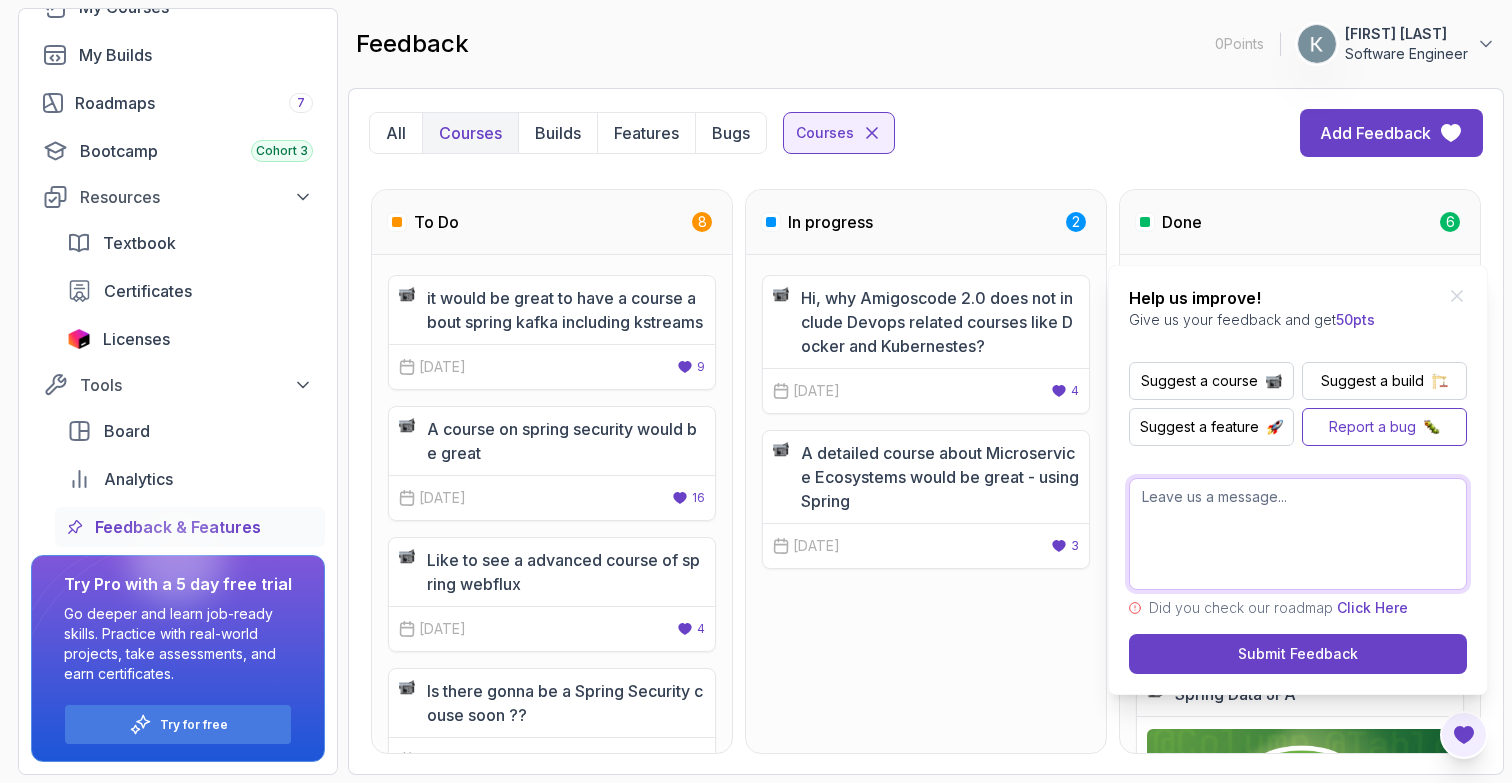 click at bounding box center [1298, 534] 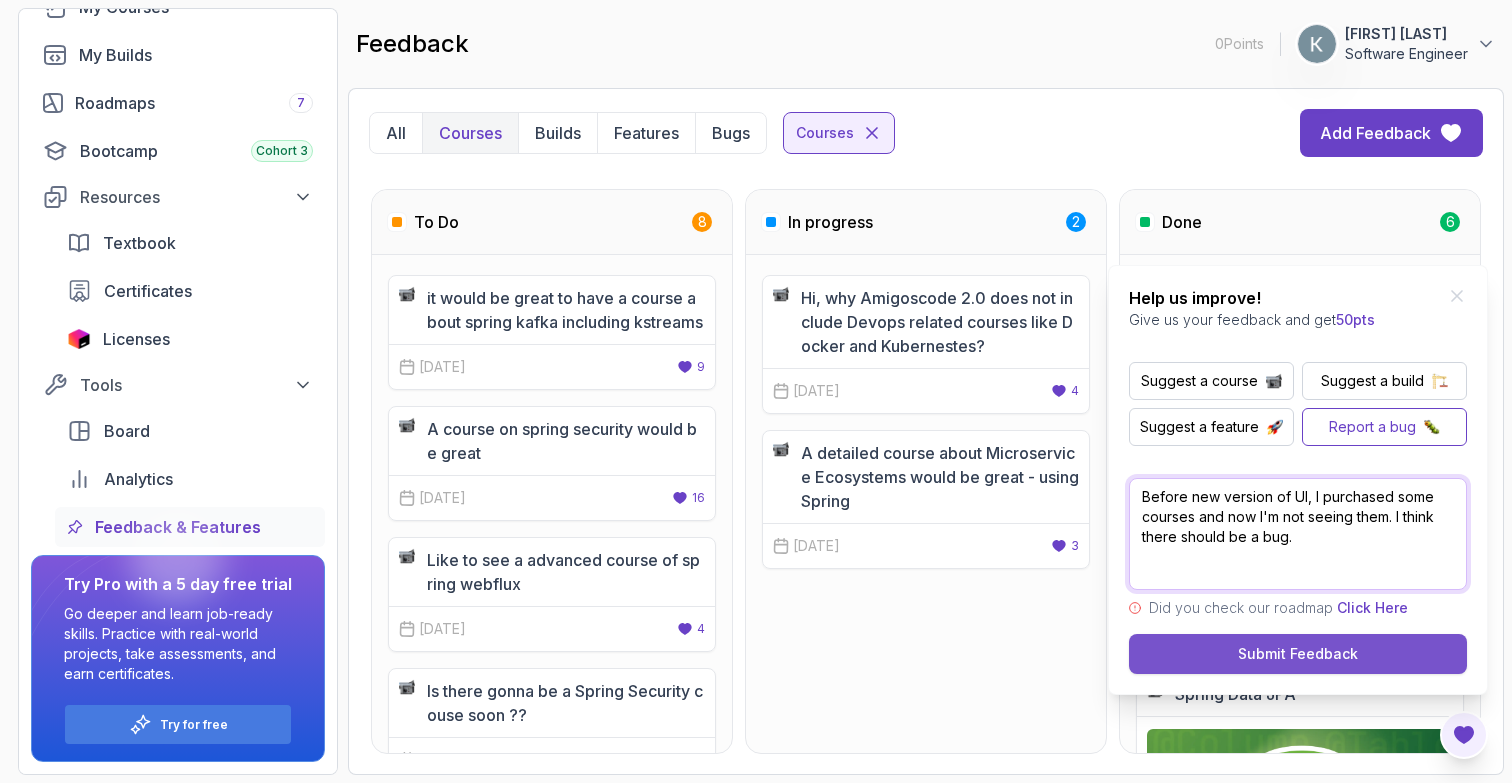 type on "Before new version of UI, I purchased some courses and now I'm not seeing them. I think there should be a bug." 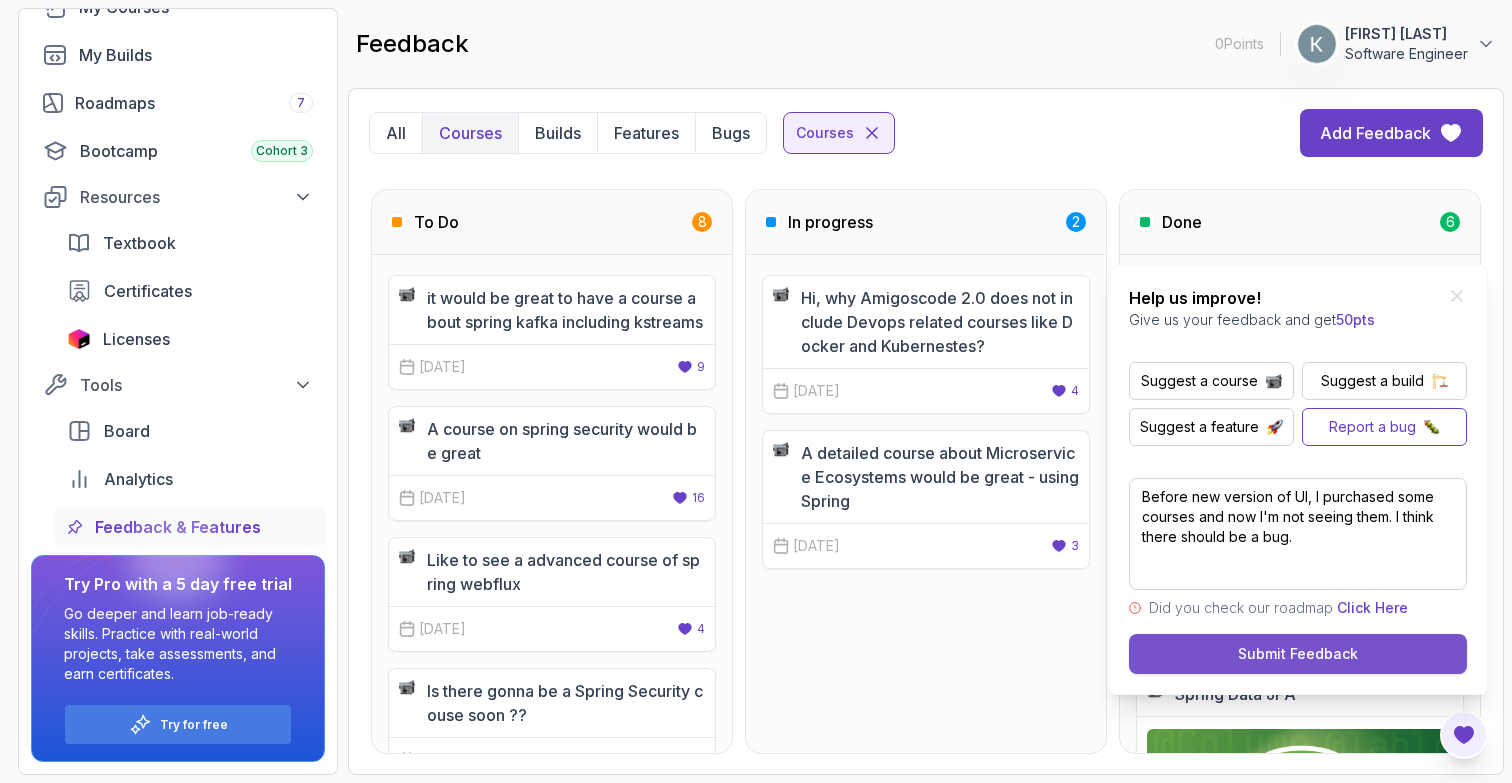 click on "Submit Feedback" at bounding box center (1298, 654) 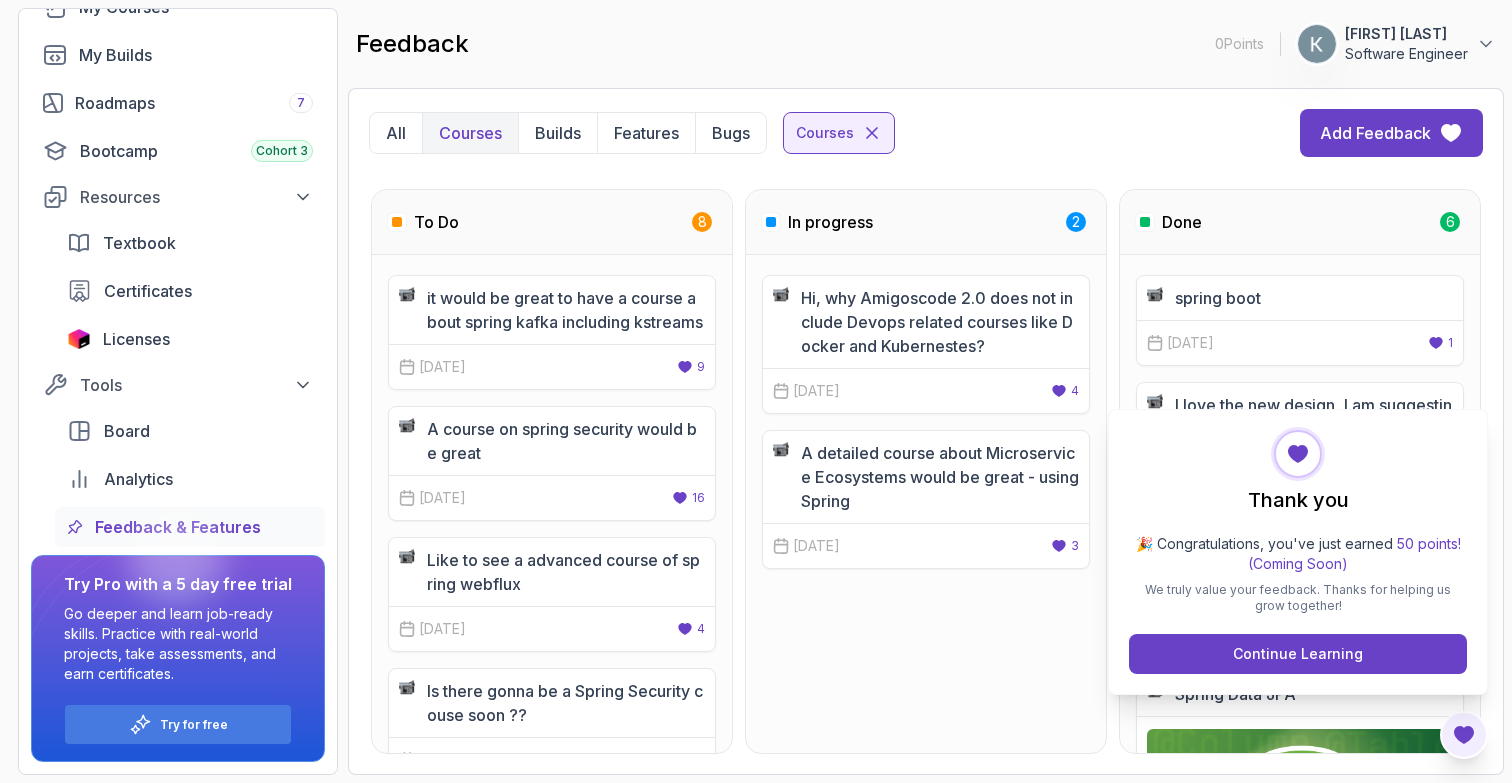 click on "Hi, why Amigoscode 2.0 does not include Devops related courses like Docker and Kubernestes? [DATE] 4 Upvote A detailed course about Microservice Ecosystems would be great - using Spring  [DATE] 3 Upvote" at bounding box center [926, 504] 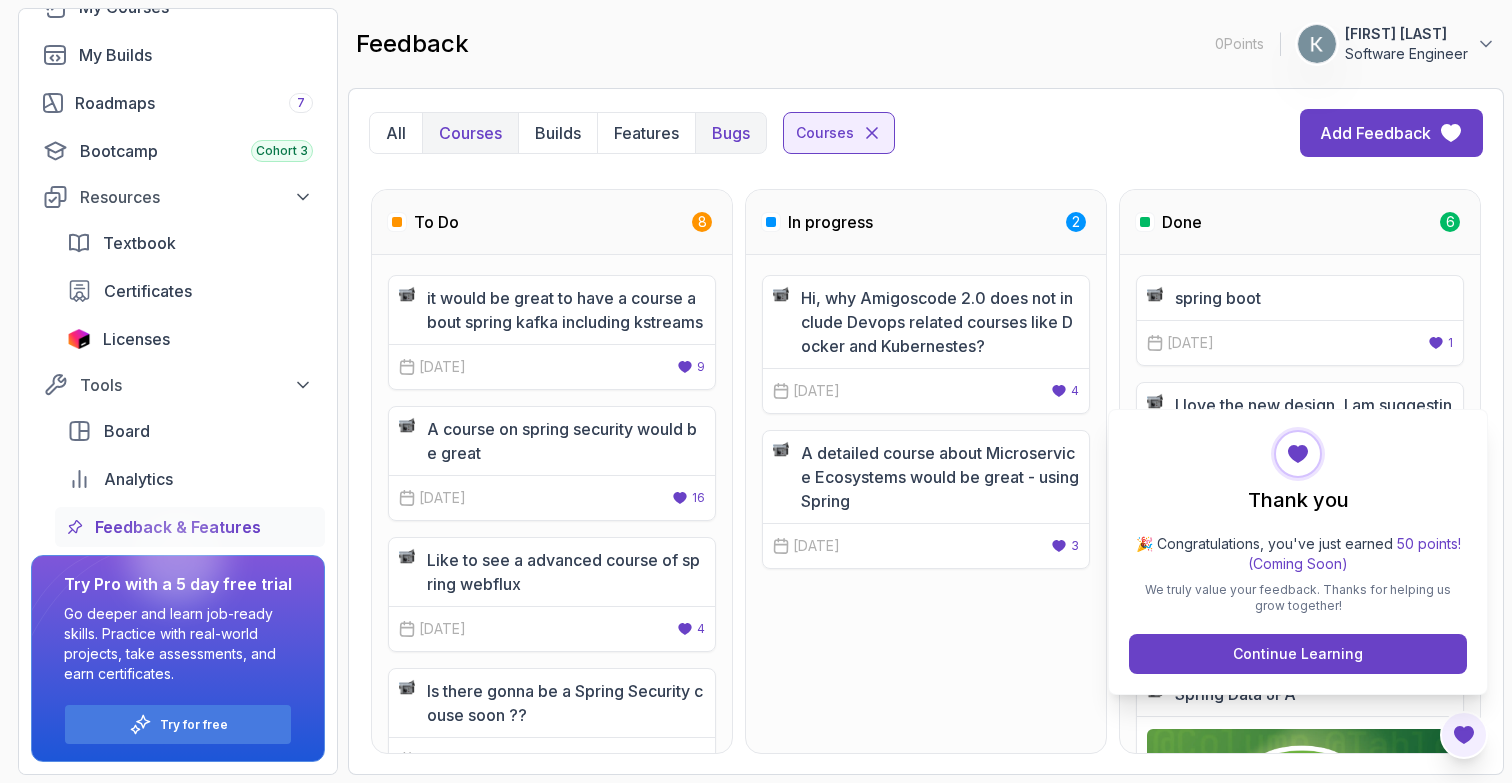 click on "Bugs" at bounding box center (730, 133) 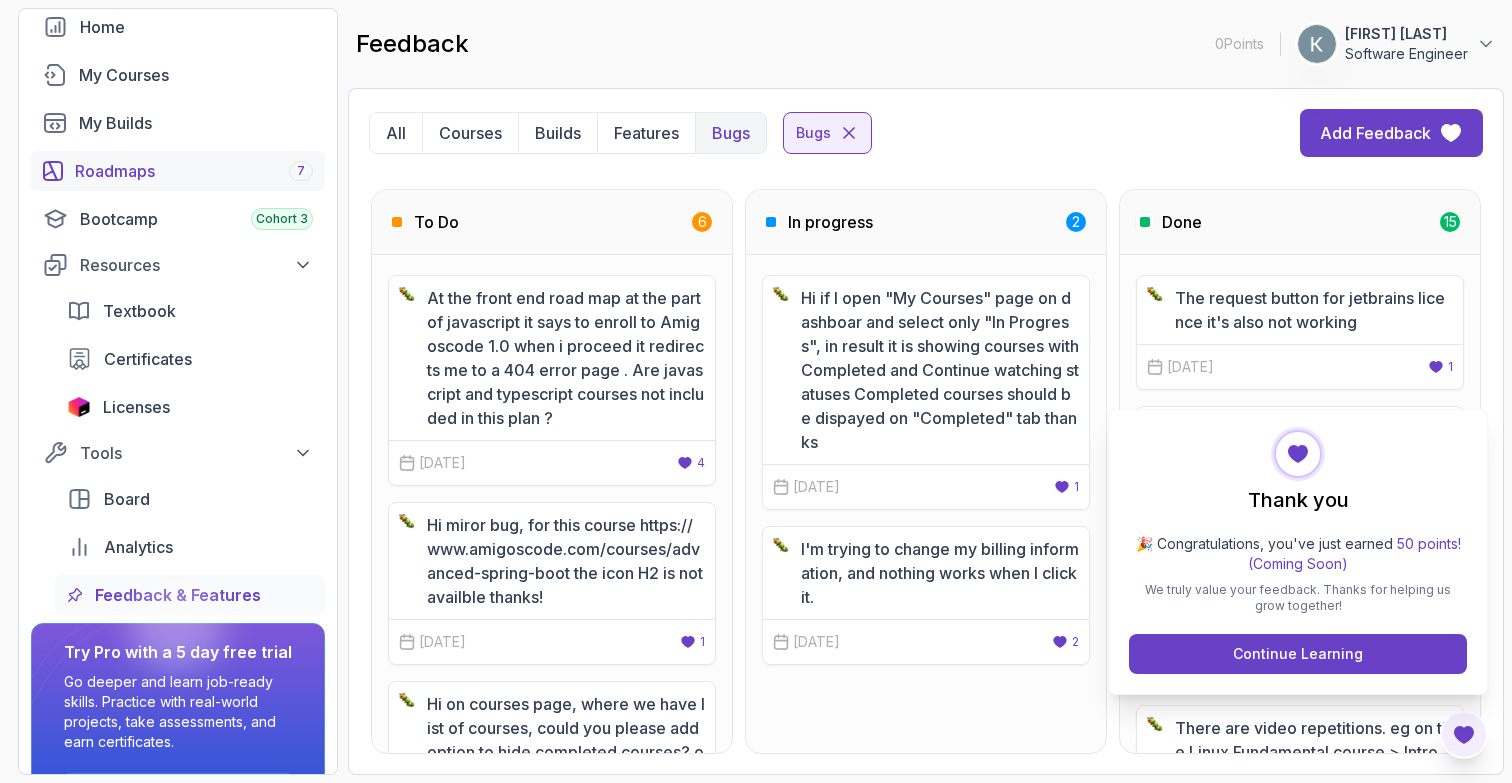 scroll, scrollTop: 61, scrollLeft: 0, axis: vertical 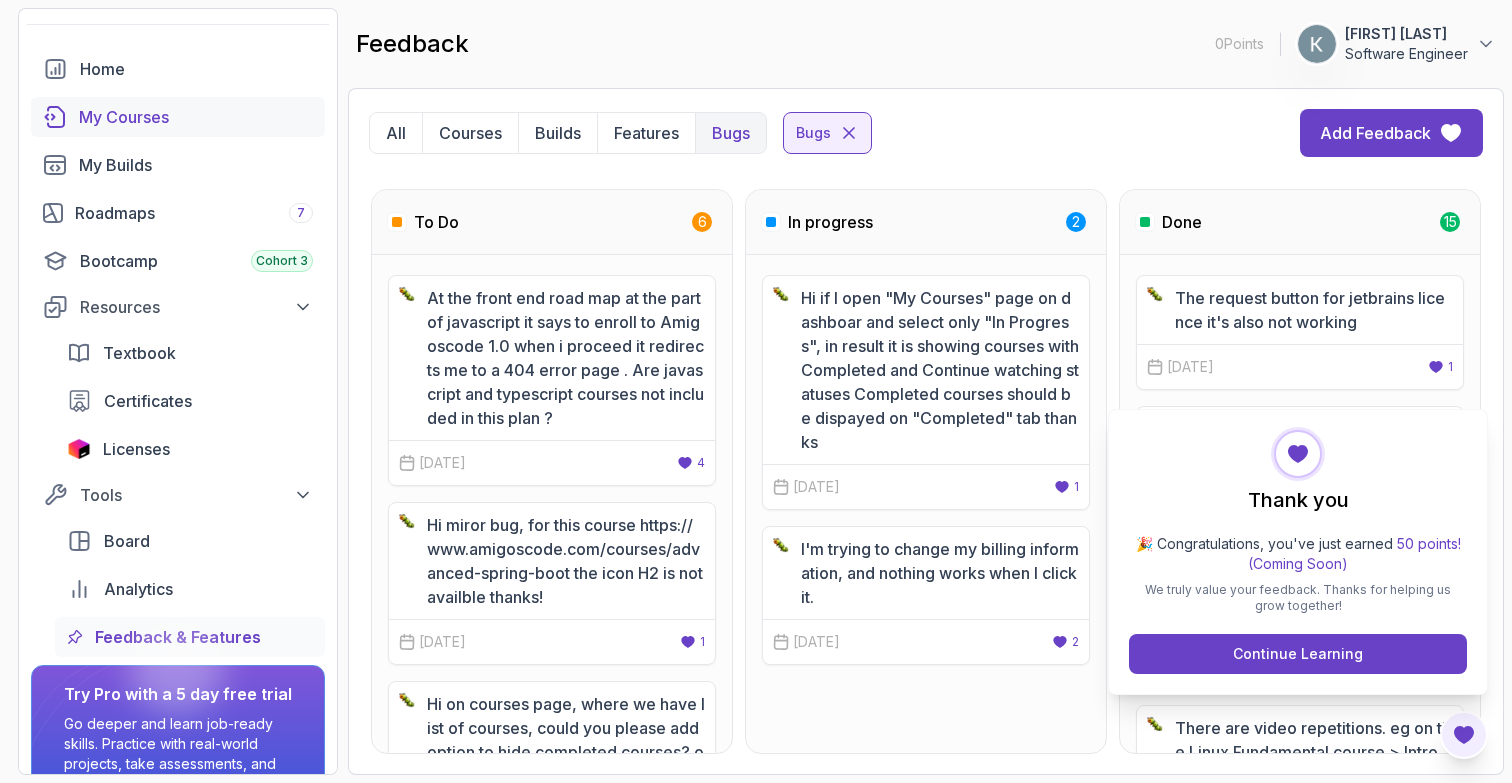 click on "My Courses" at bounding box center (196, 117) 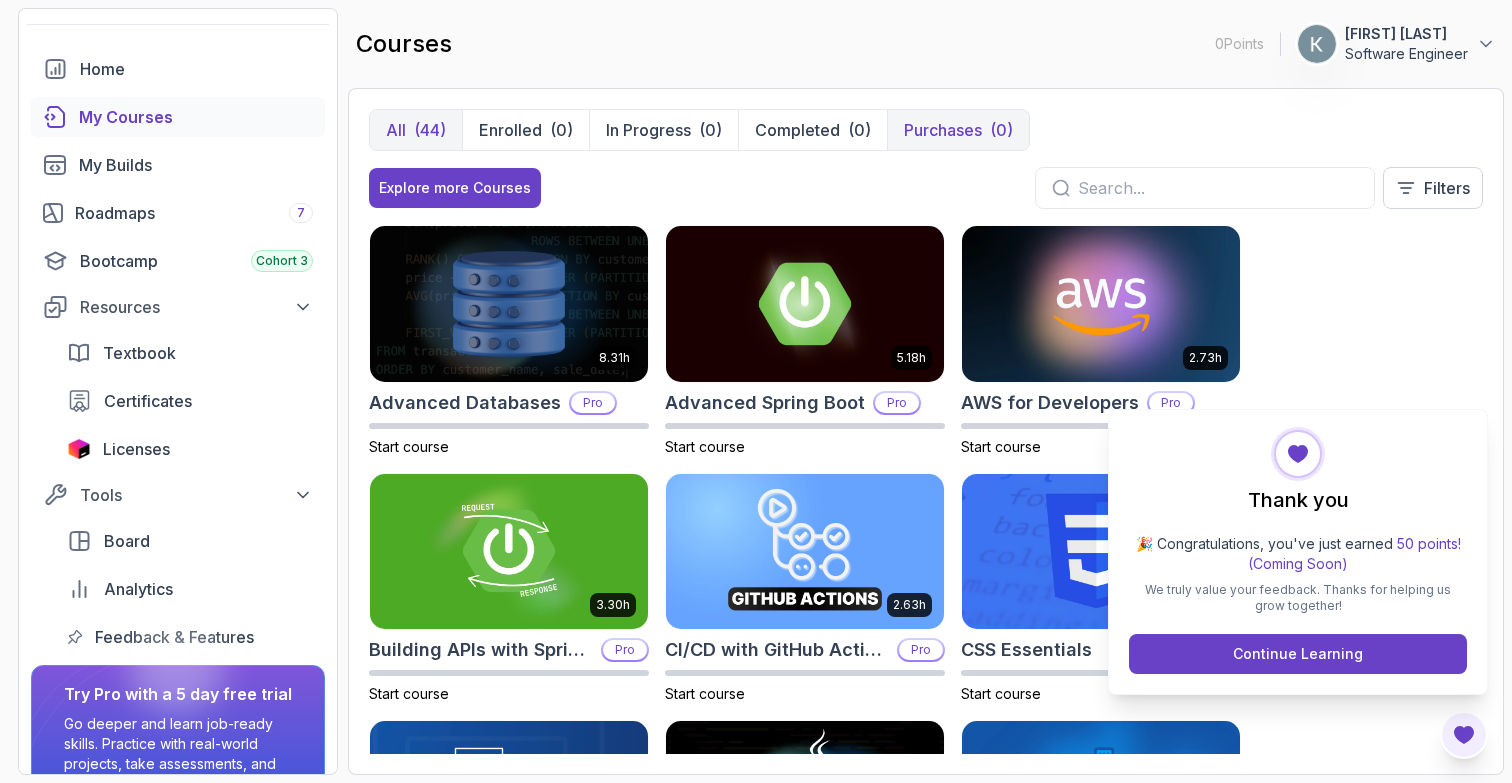 click on "Purchases" at bounding box center [943, 130] 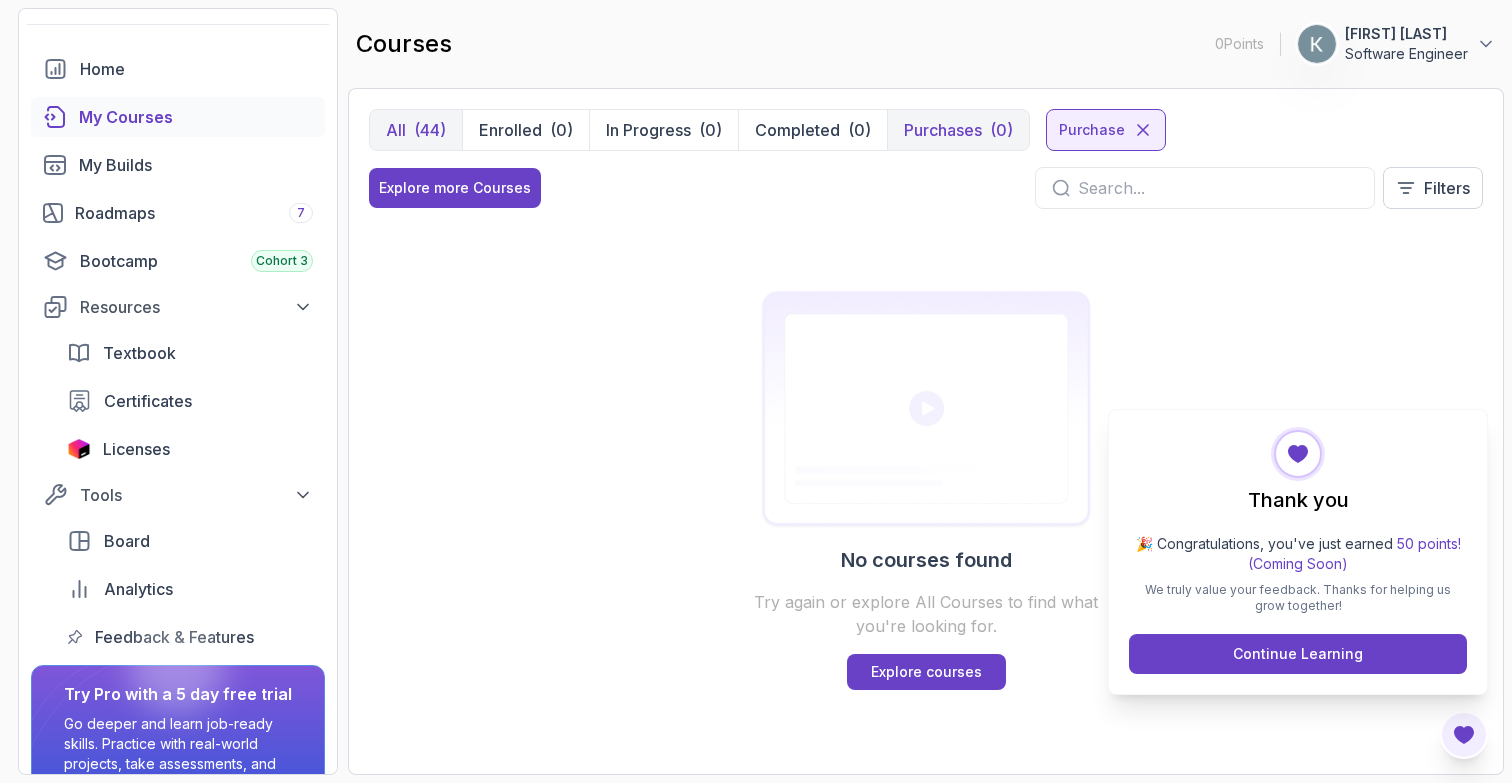 click on "Purchases" at bounding box center (943, 130) 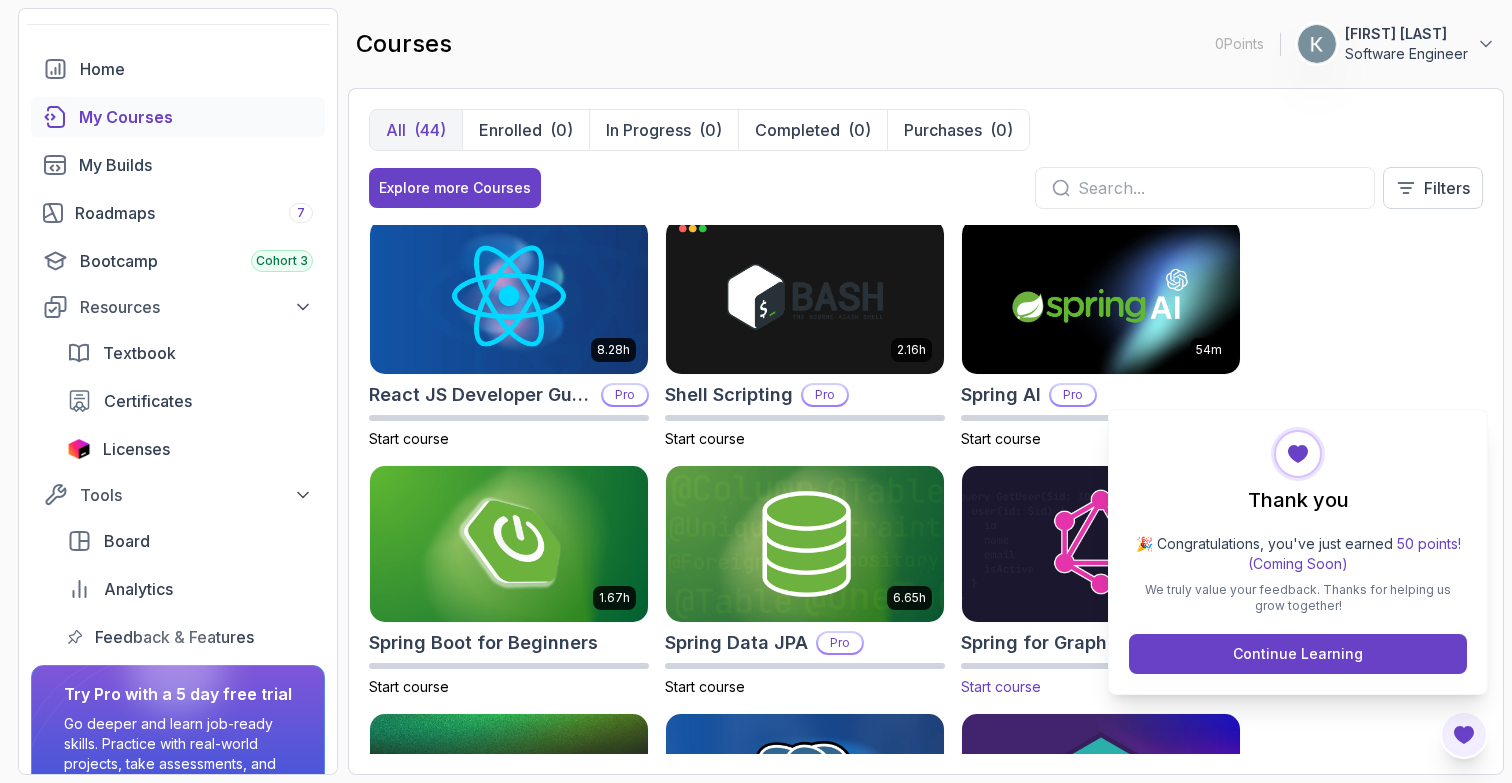 scroll, scrollTop: 3191, scrollLeft: 0, axis: vertical 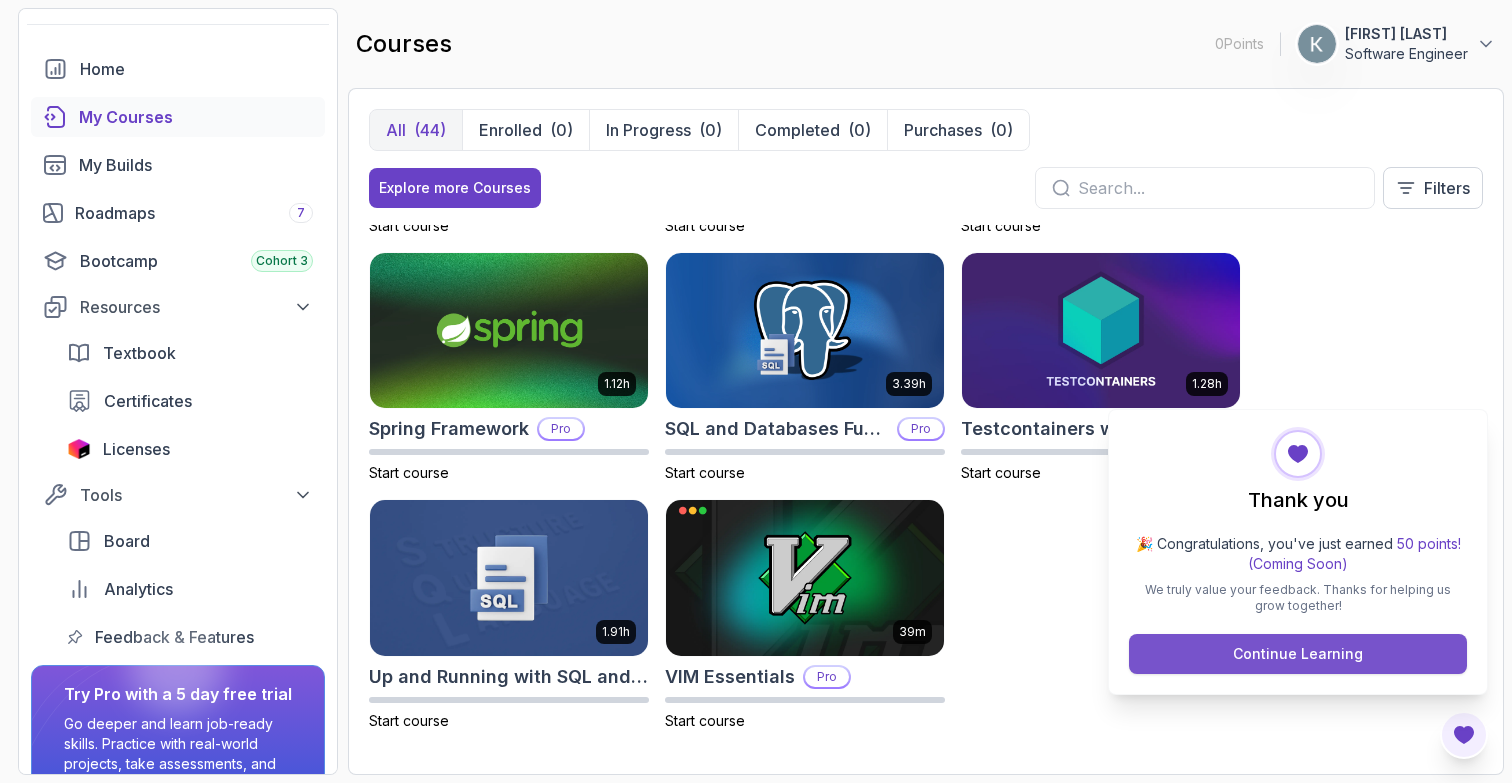 type 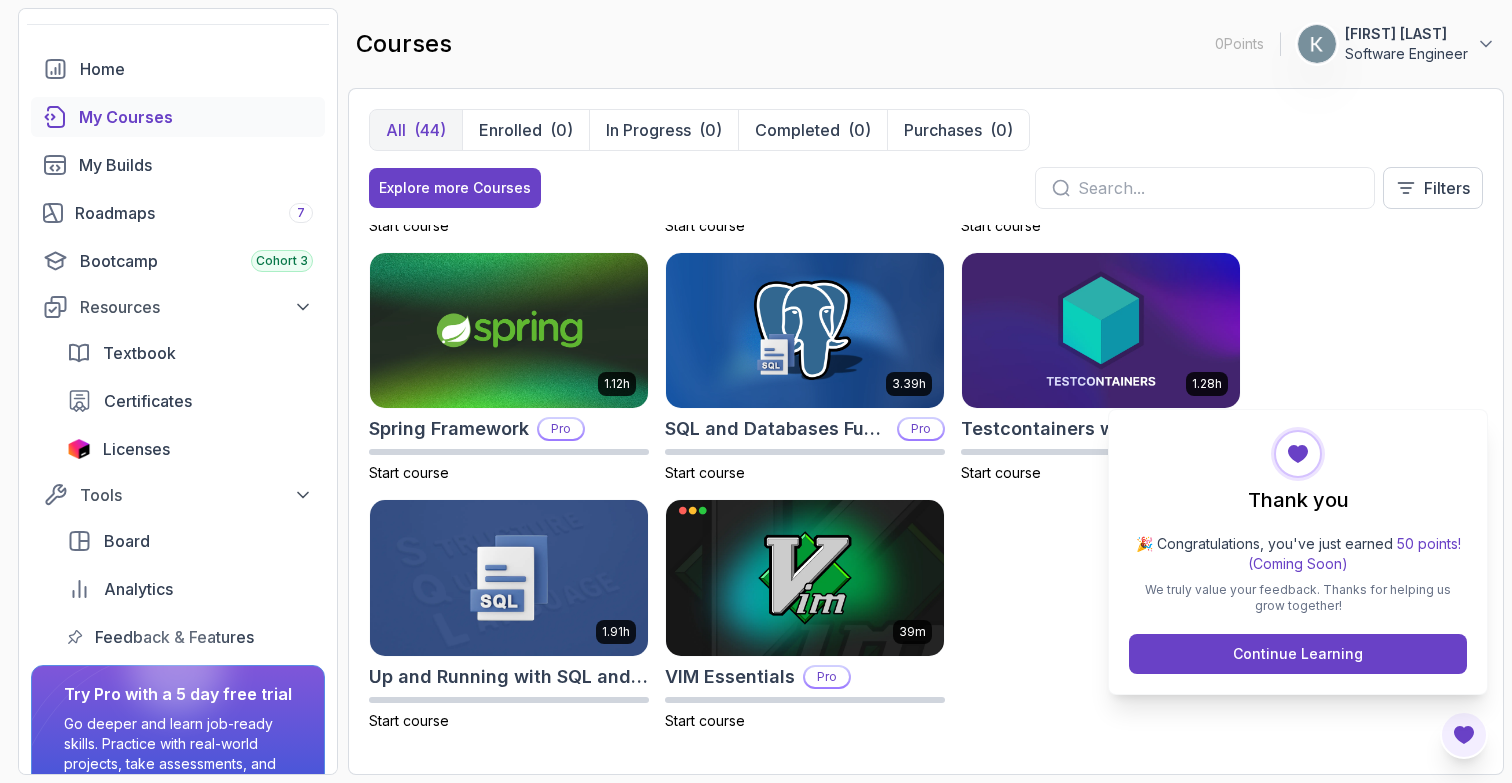 click on "5.18h Advanced Spring Boot Pro Start course 2.73h AWS for Developers Pro Start course 3.30h Building APIs with Spring Boot Pro Start course 2.63h CI/CD with GitHub Actions Pro Start course 2.08h CSS Essentials Start course 1.70h Database Design & Implementation Pro Start course 1.45h Docker for Java Developers Pro Start course 4.64h Docker For Professionals Pro Start course 10.13h Git for Professionals Pro Start course 2.55h Git & GitHub Fundamentals Start course 2.10h GitHub Toolkit Pro Start course 1.84h HTML Essentials Start course 5.57h IntelliJ IDEA Developer Guide Pro Start course 1.72h Java Data Structures Pro Start course 2.41h Java for Beginners Start course 9.18h Java for Developers Pro Start course 1.13h Java Generics Pro Start course 1.67h Java Integration Testing Pro Start course 2.82h Java Object Oriented Programming Pro Start course 26m Java Streams Essentials Start course 2.08h Java Streams Pro Start course 1.42h Stripe Checkout Pro Start course 38m" at bounding box center (926, 489) 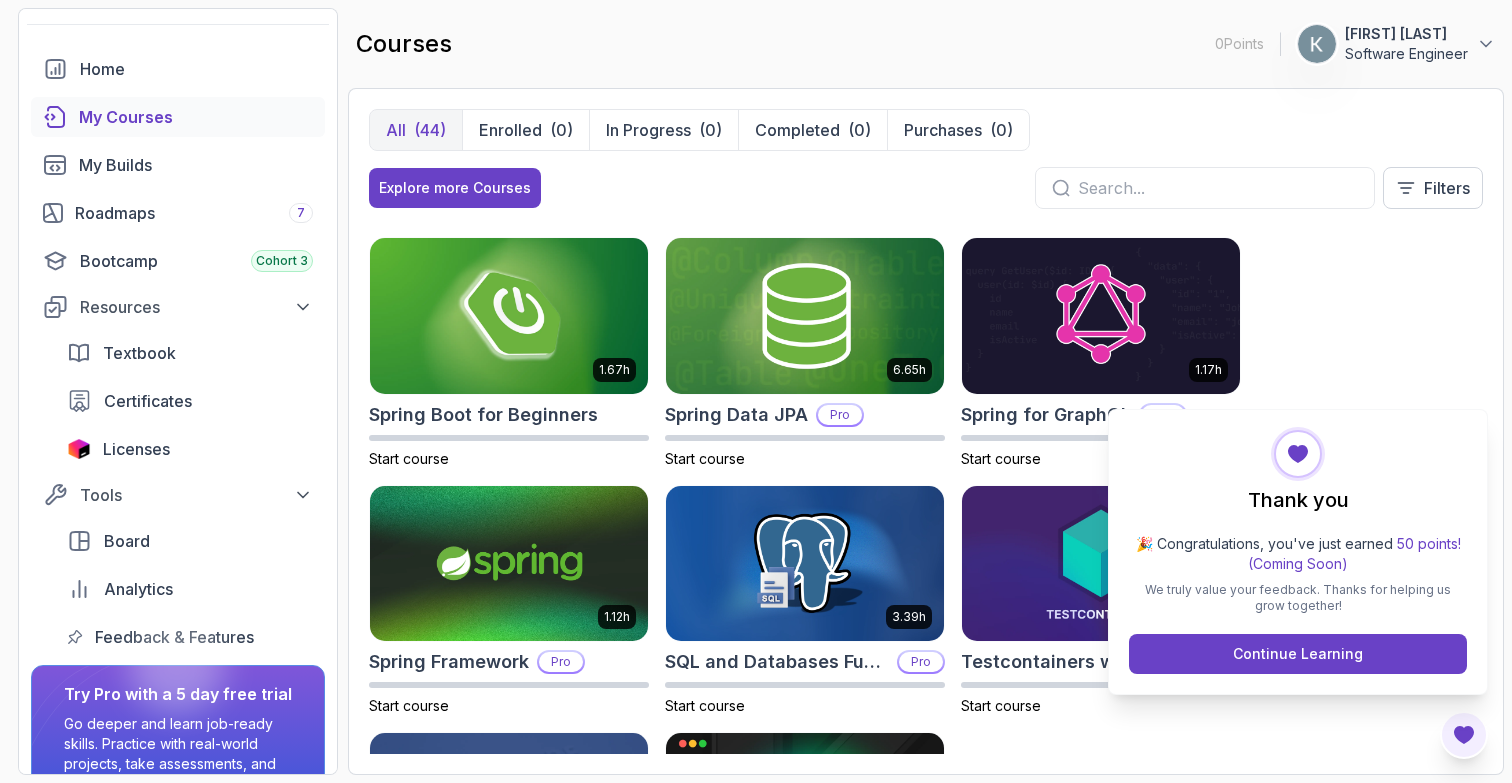 scroll, scrollTop: 2953, scrollLeft: 0, axis: vertical 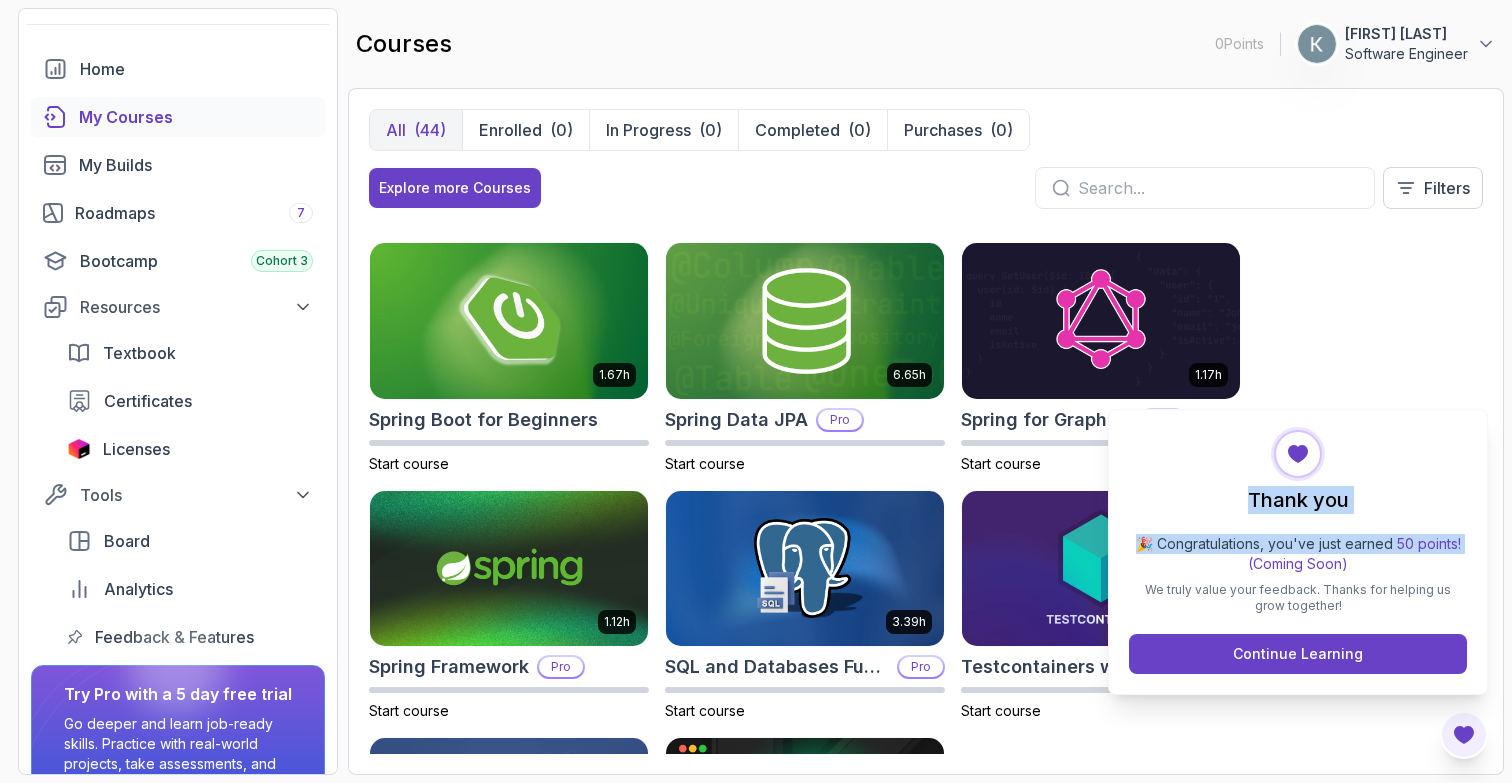 drag, startPoint x: 1339, startPoint y: 449, endPoint x: 1159, endPoint y: 589, distance: 228.03508 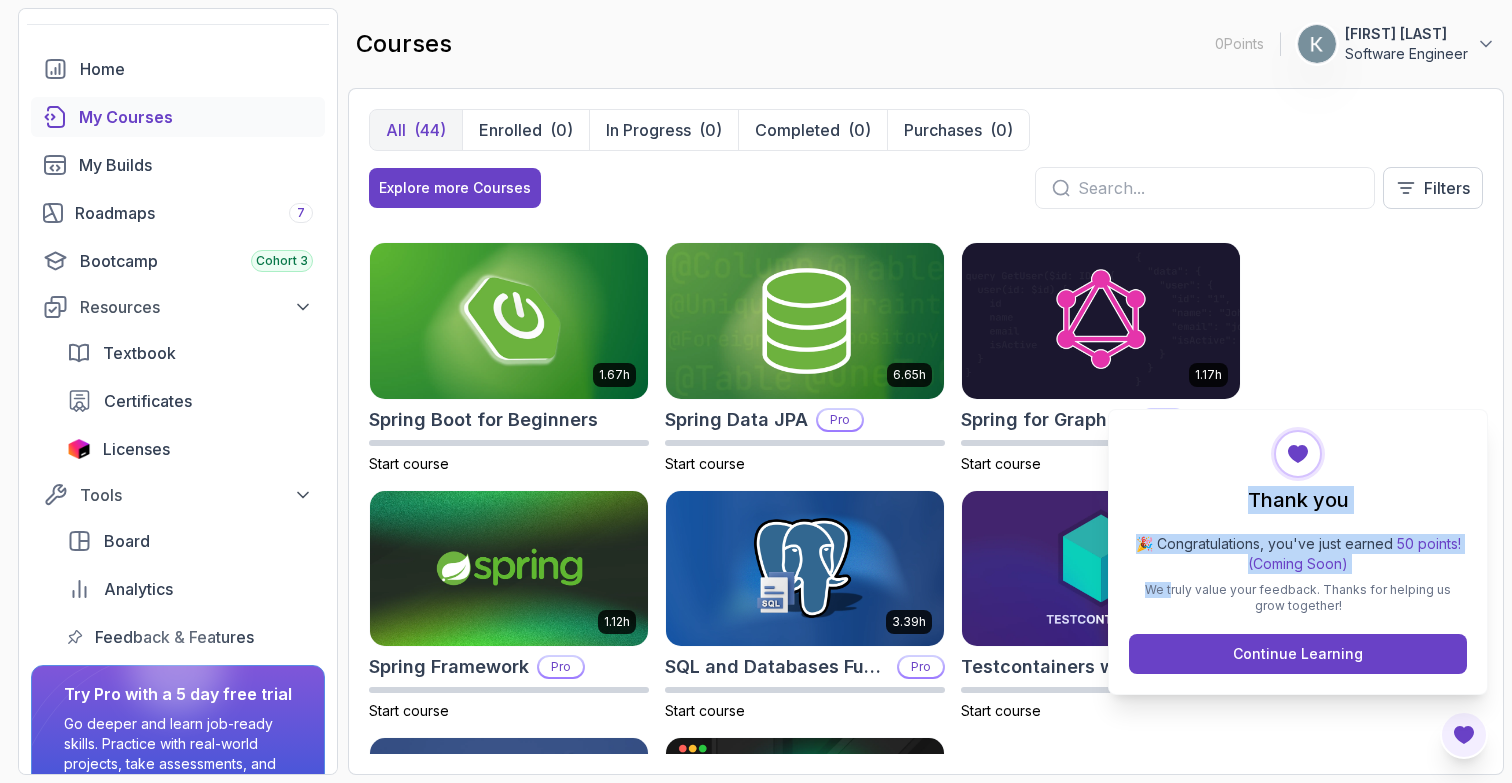 click on "Thank you 🎉 Congratulations, you've just earned   50 points! (Coming Soon) We truly value your feedback. Thanks for helping us grow together! Continue Learning" at bounding box center [1298, 552] 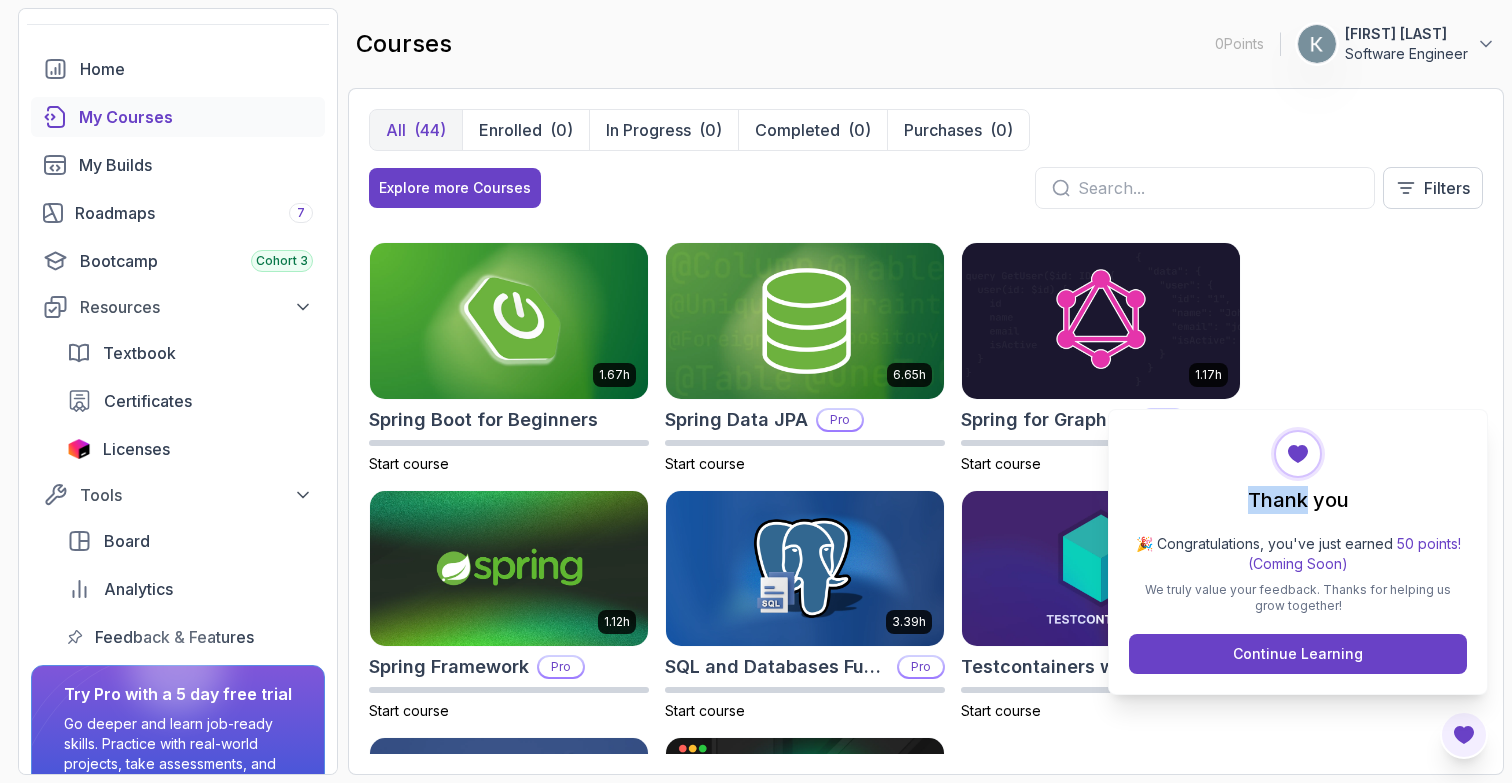 click on "Thank you 🎉 Congratulations, you've just earned   50 points! (Coming Soon) We truly value your feedback. Thanks for helping us grow together! Continue Learning" at bounding box center (1298, 552) 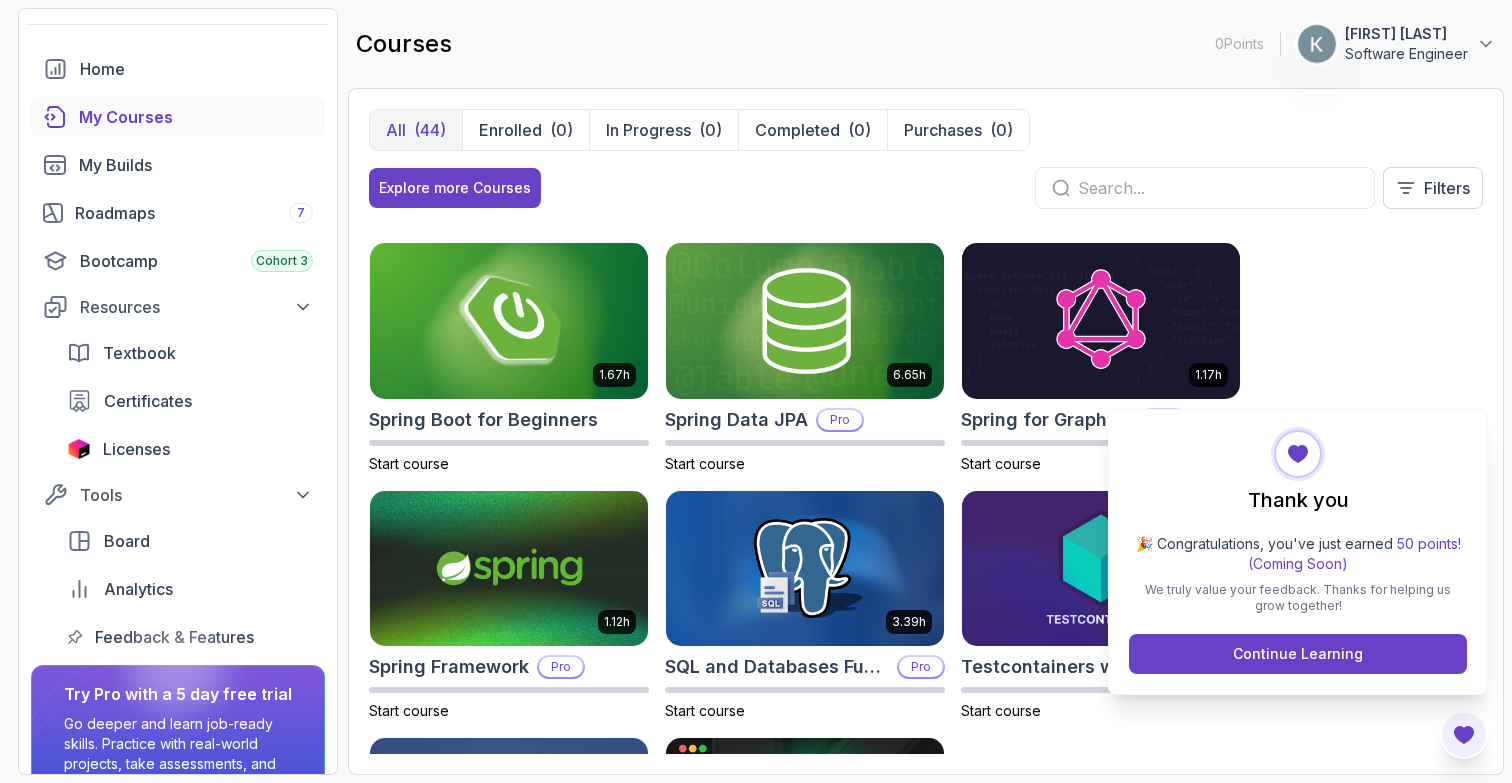 click on "Thank you 🎉 Congratulations, you've just earned   50 points! (Coming Soon) We truly value your feedback. Thanks for helping us grow together! Continue Learning" at bounding box center [1298, 552] 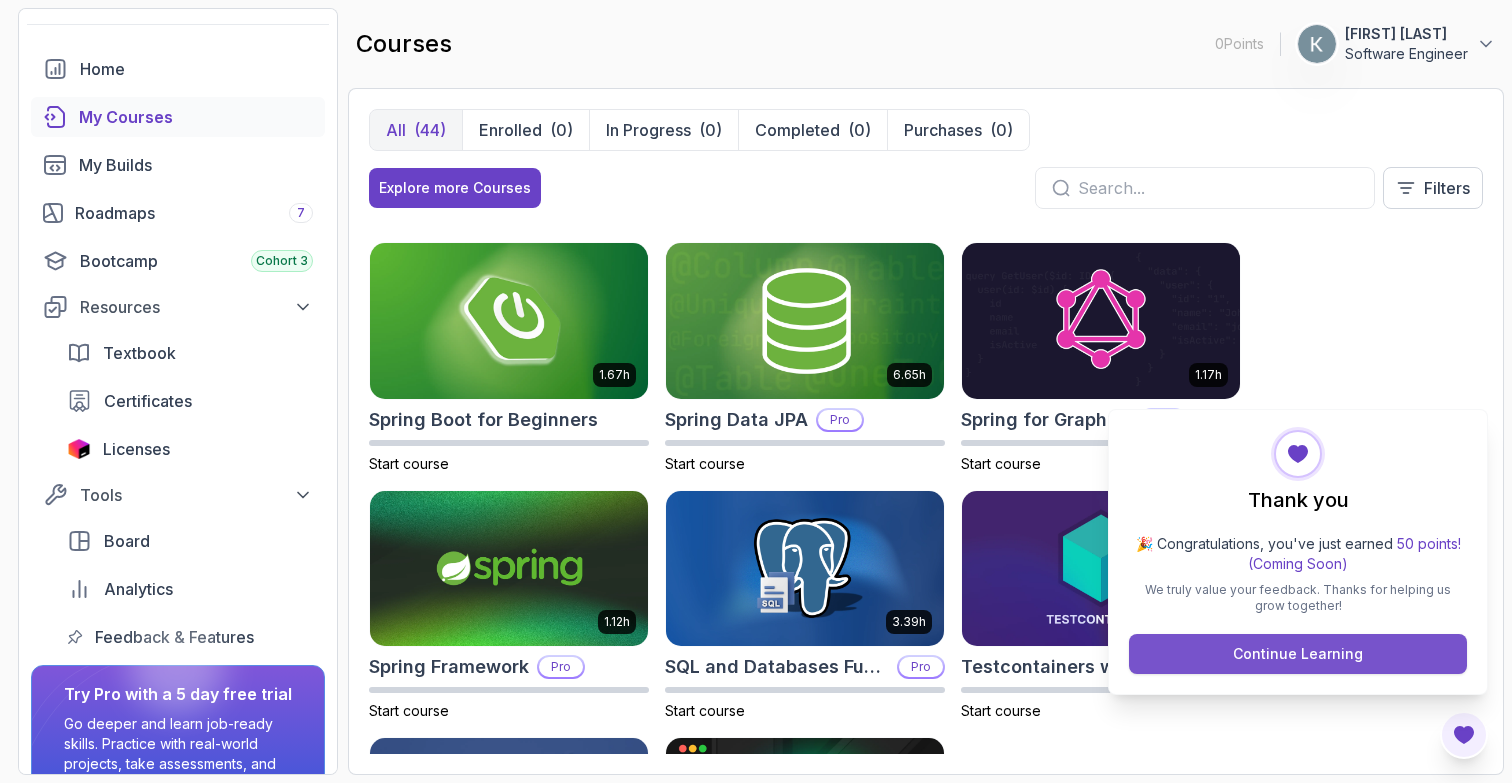 click on "Continue Learning" at bounding box center (1298, 654) 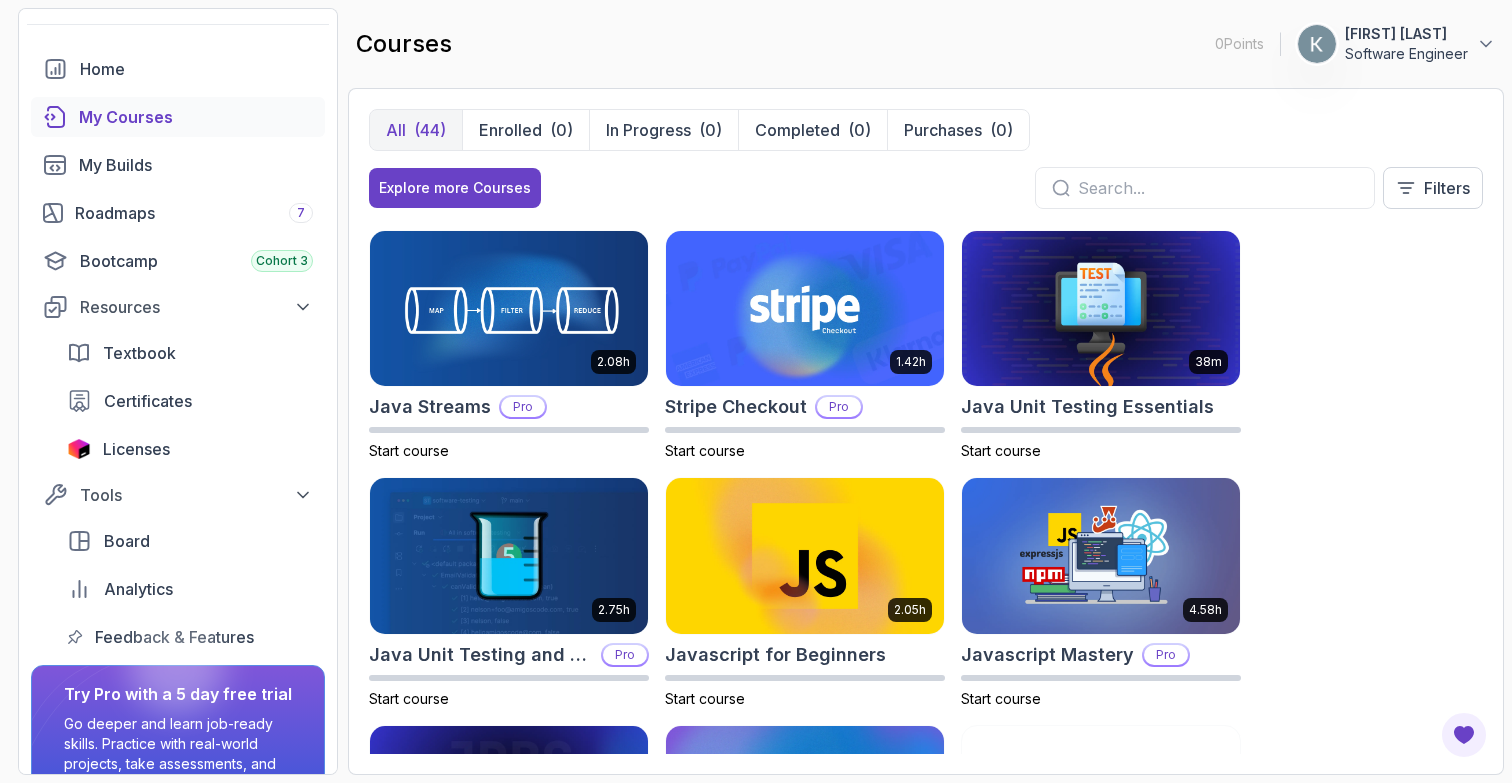 scroll, scrollTop: 1721, scrollLeft: 0, axis: vertical 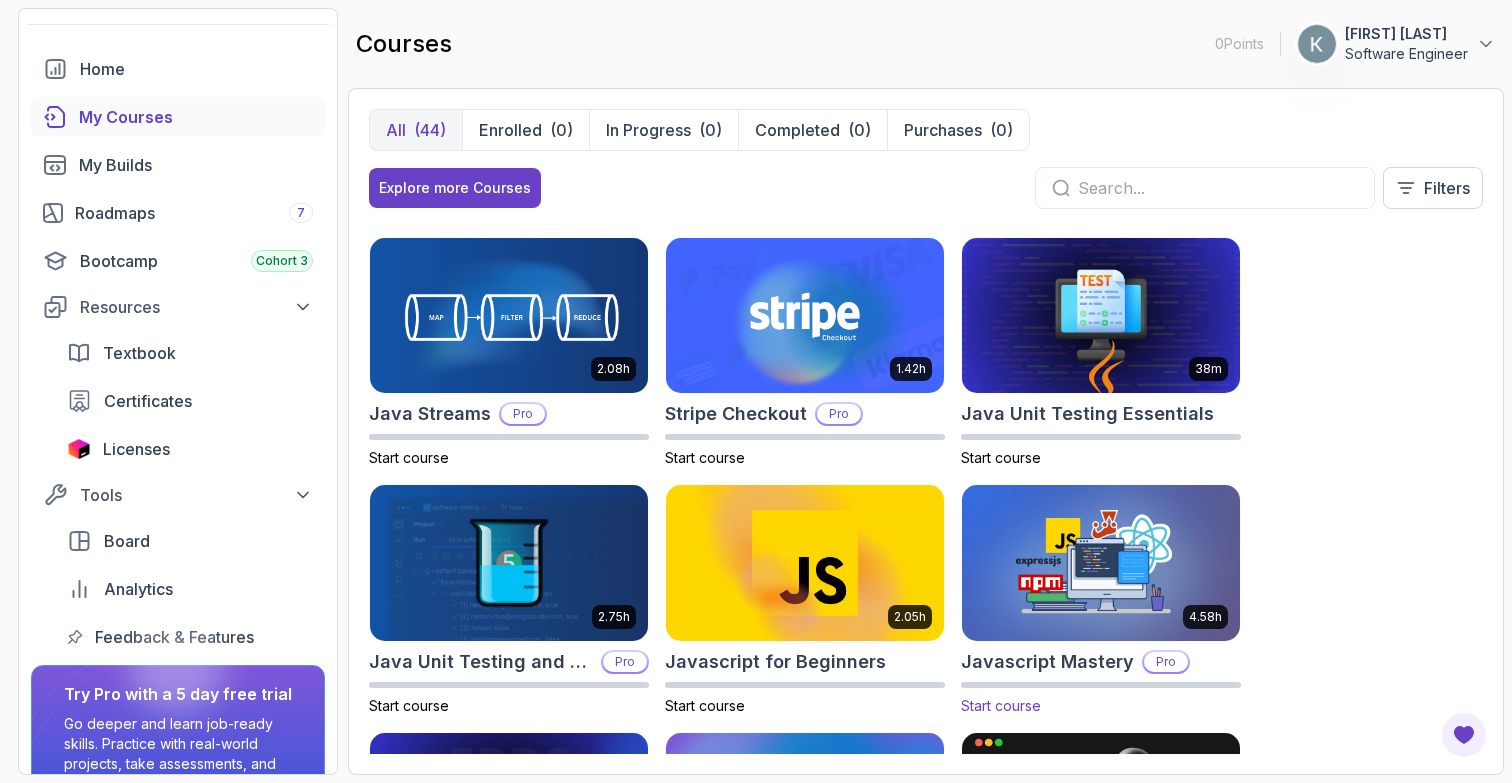 click at bounding box center (1101, 562) 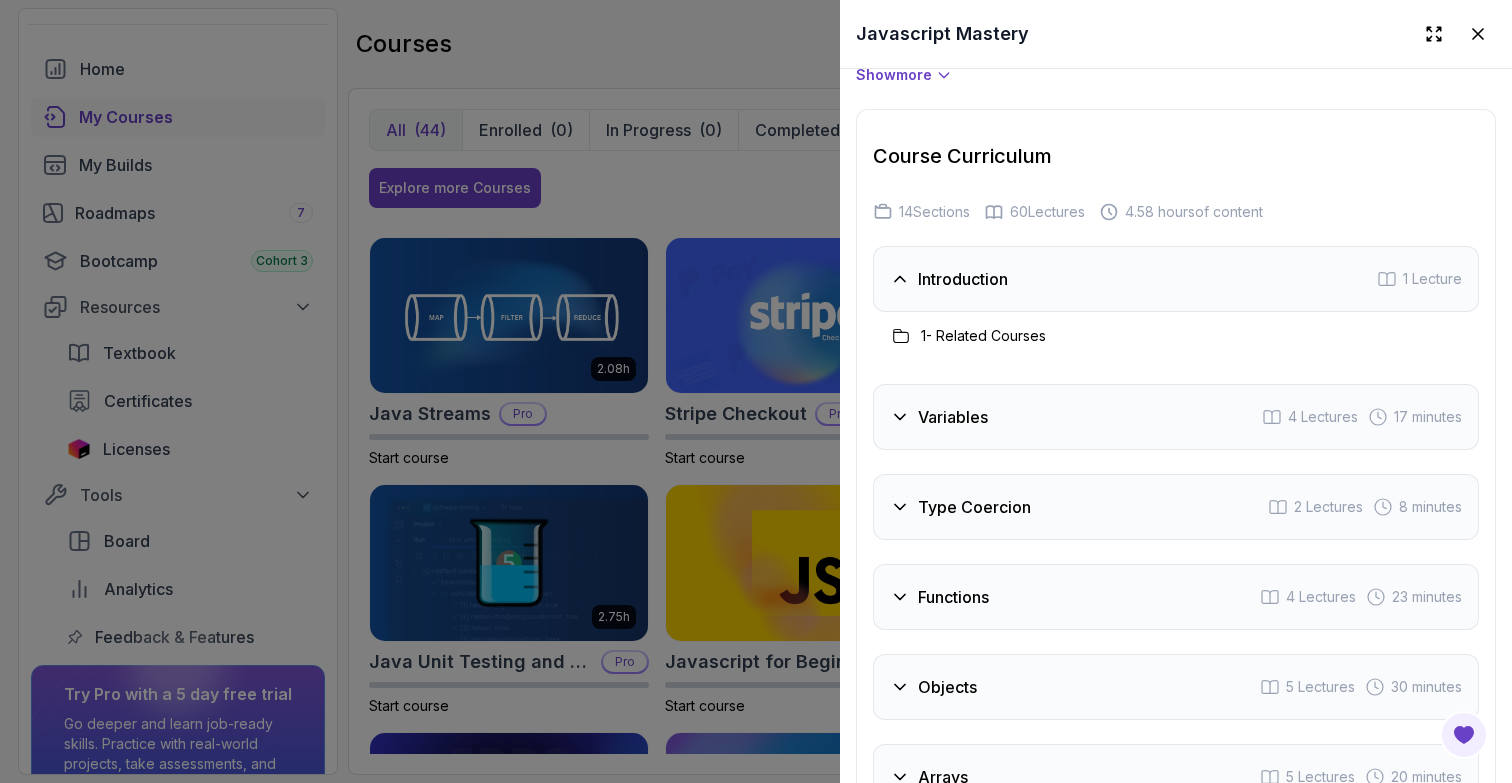 scroll, scrollTop: 2052, scrollLeft: 0, axis: vertical 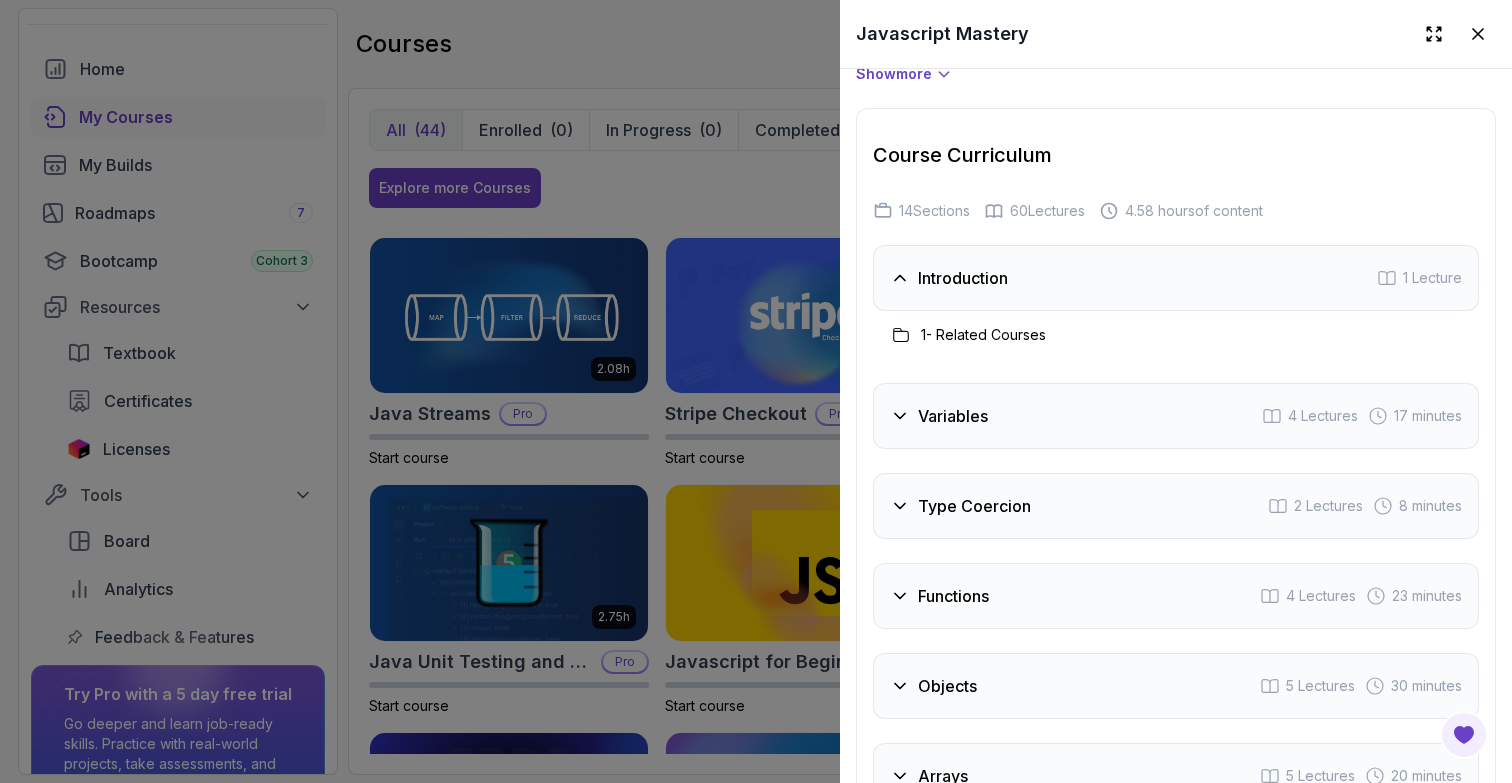 click on "Variables" at bounding box center [953, 416] 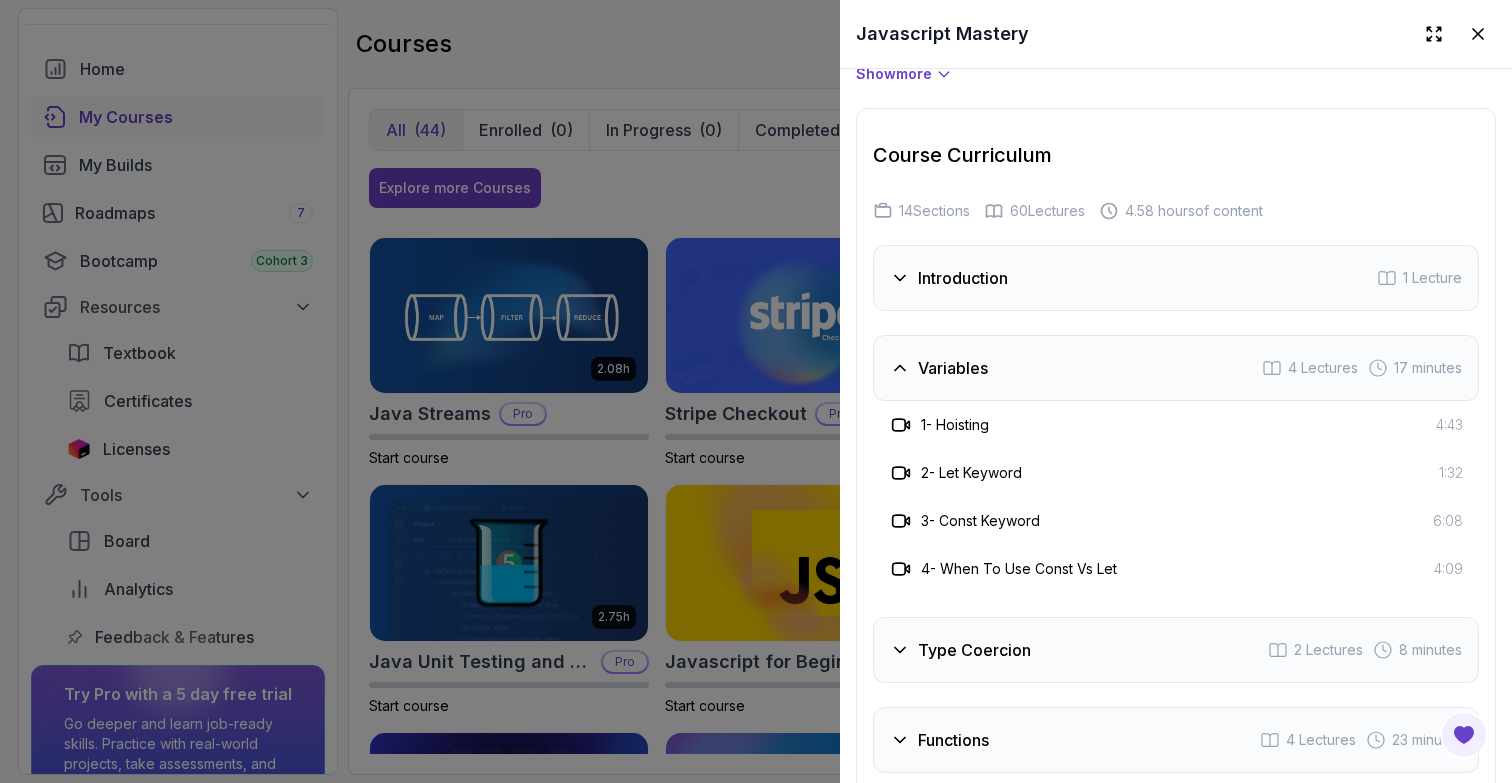 click 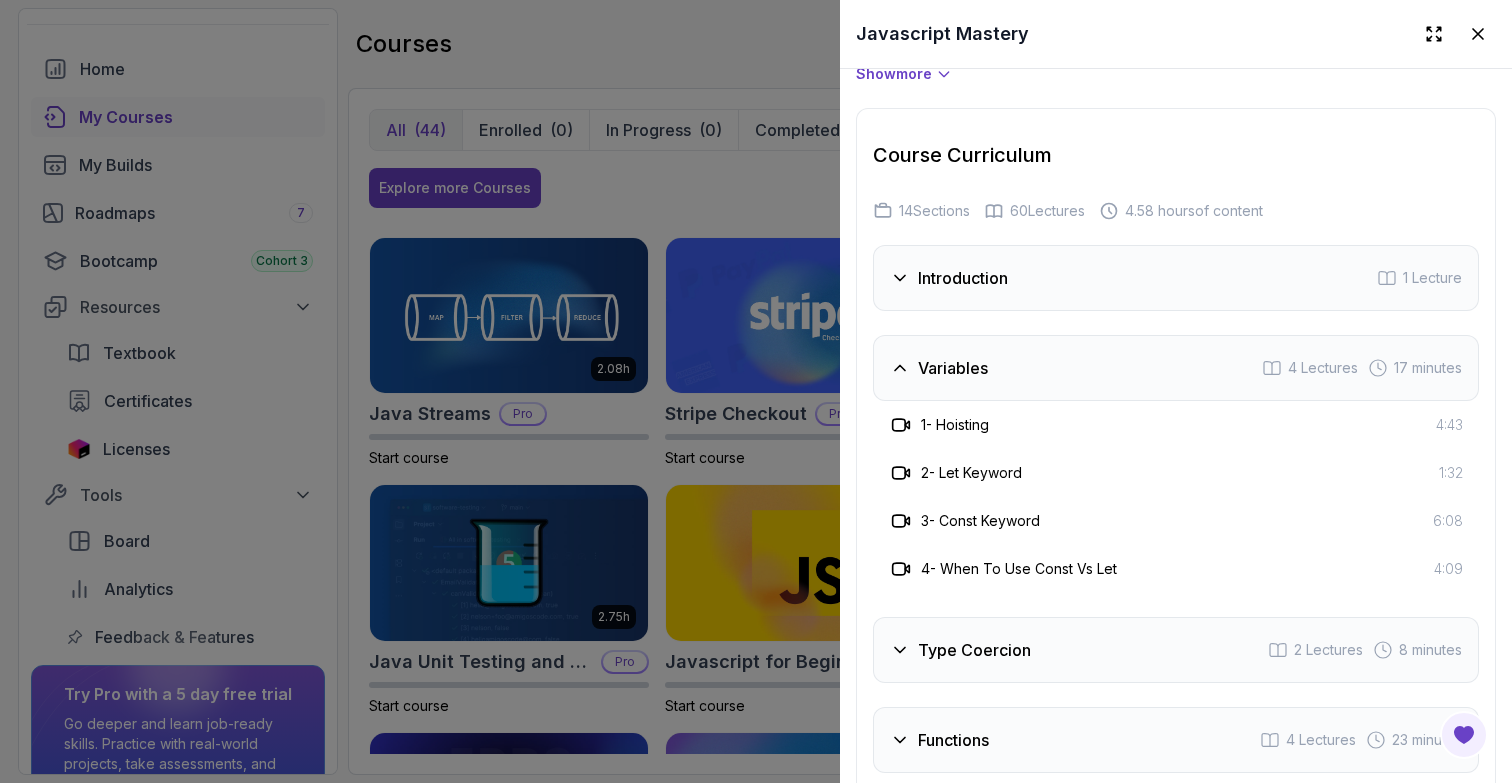 click on "3  -   Const Keyword" at bounding box center (980, 521) 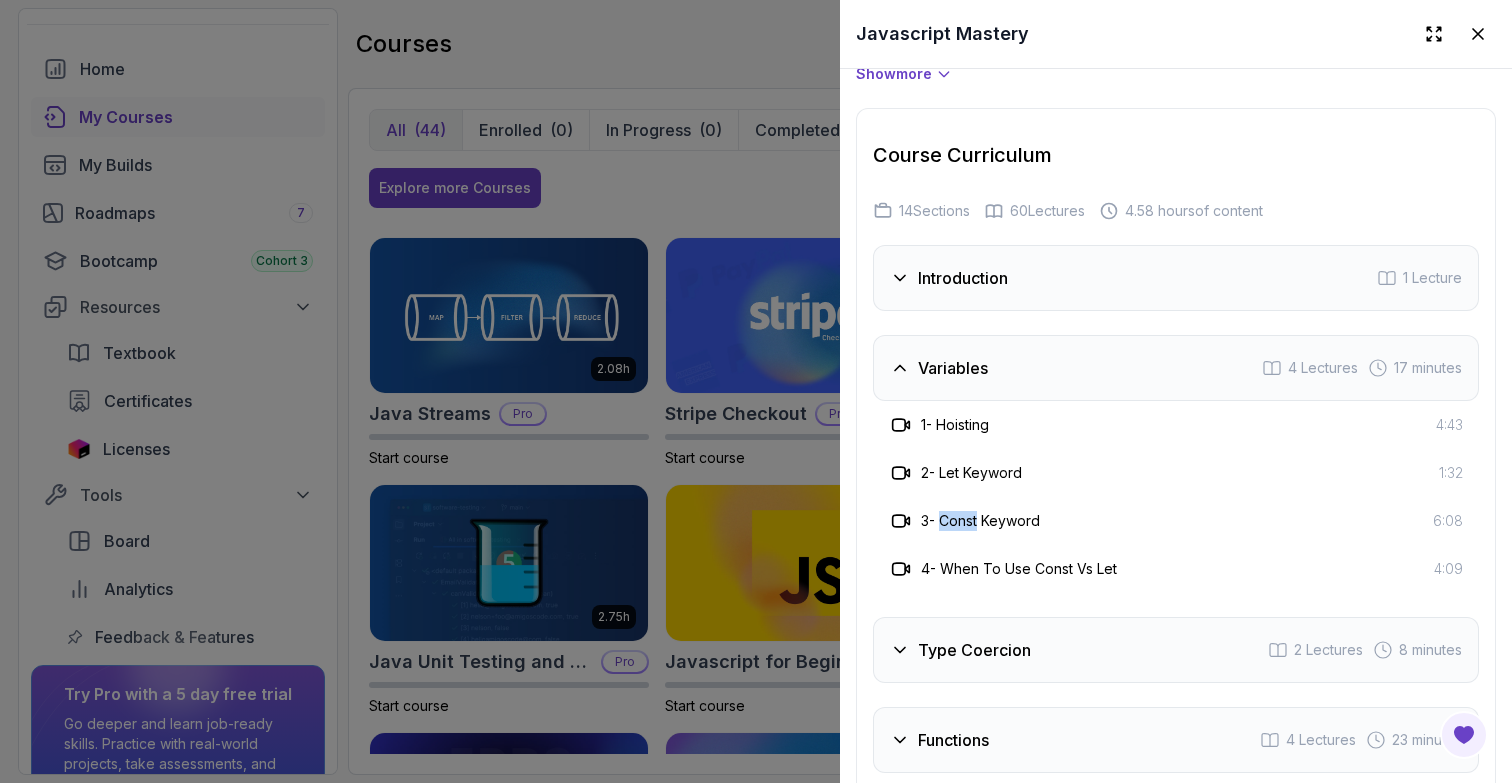 click on "3  -   Const Keyword" at bounding box center (980, 521) 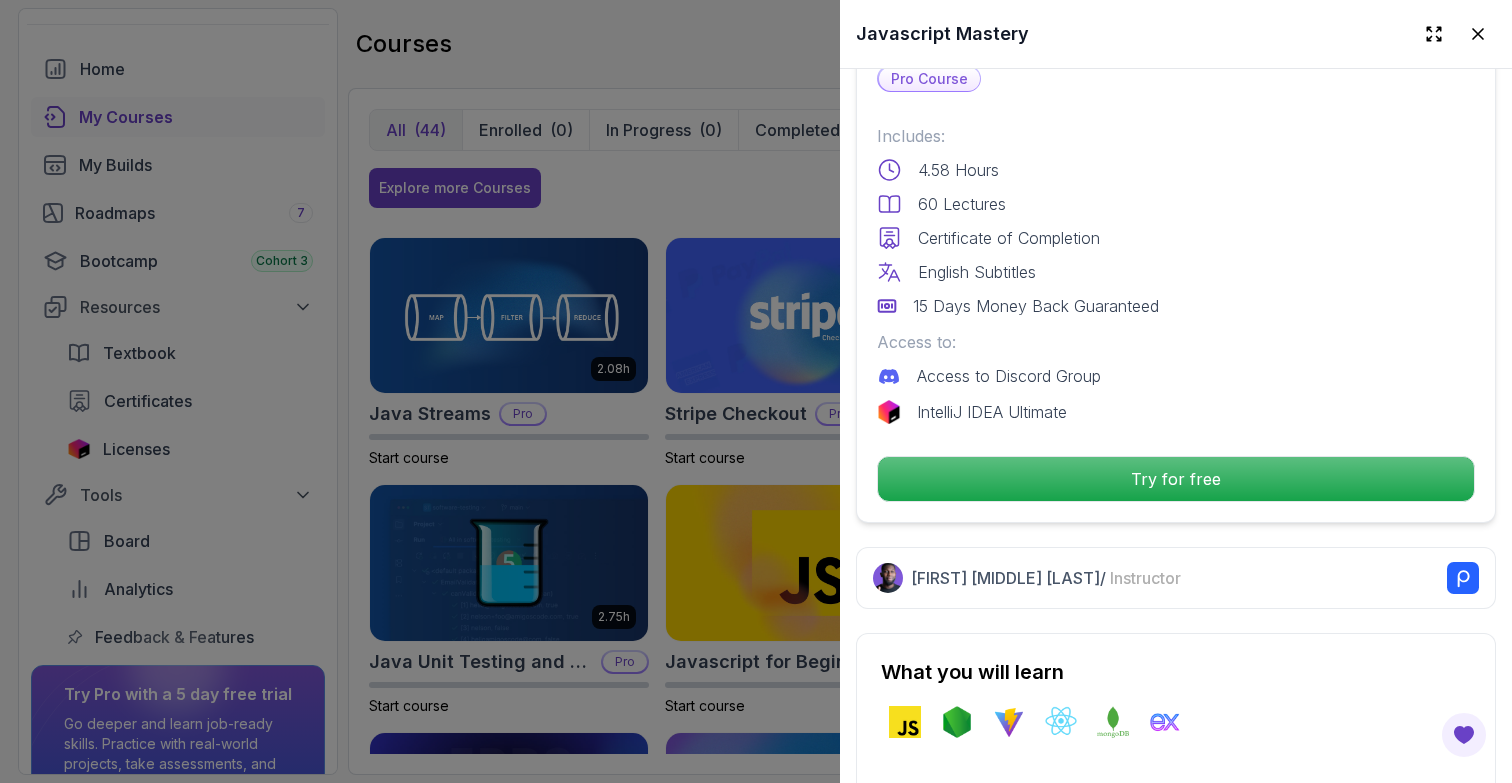 scroll, scrollTop: 0, scrollLeft: 0, axis: both 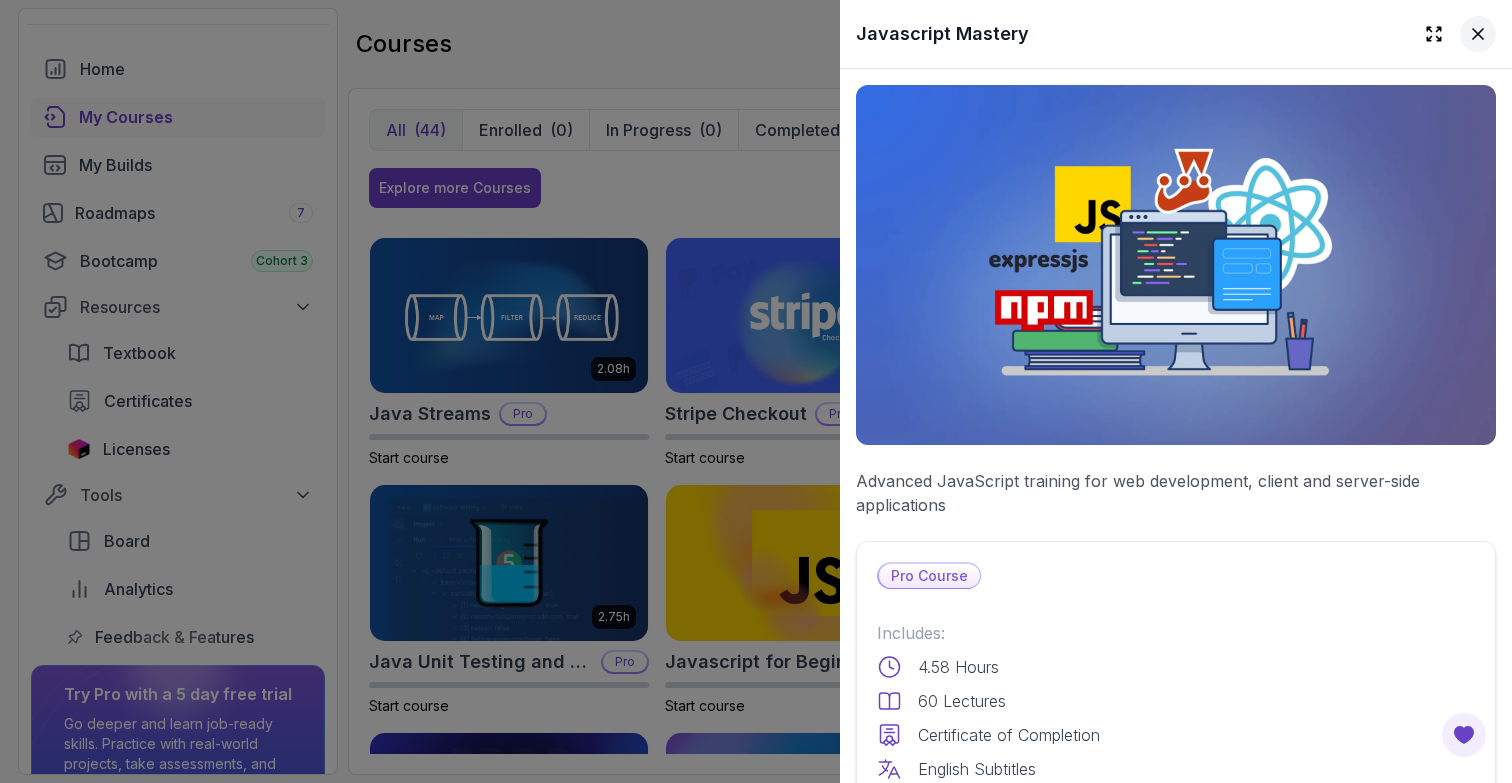 click 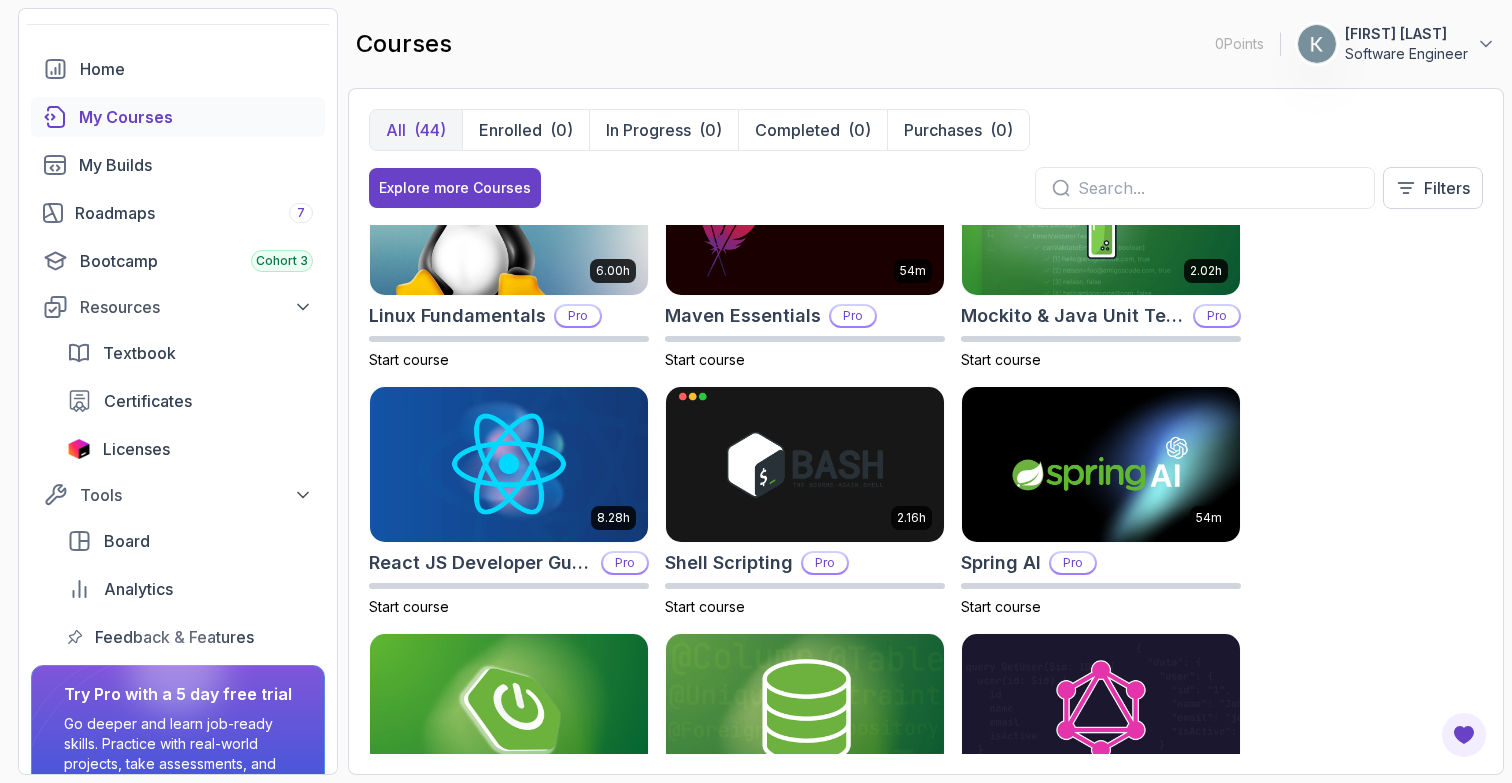 scroll, scrollTop: 3191, scrollLeft: 0, axis: vertical 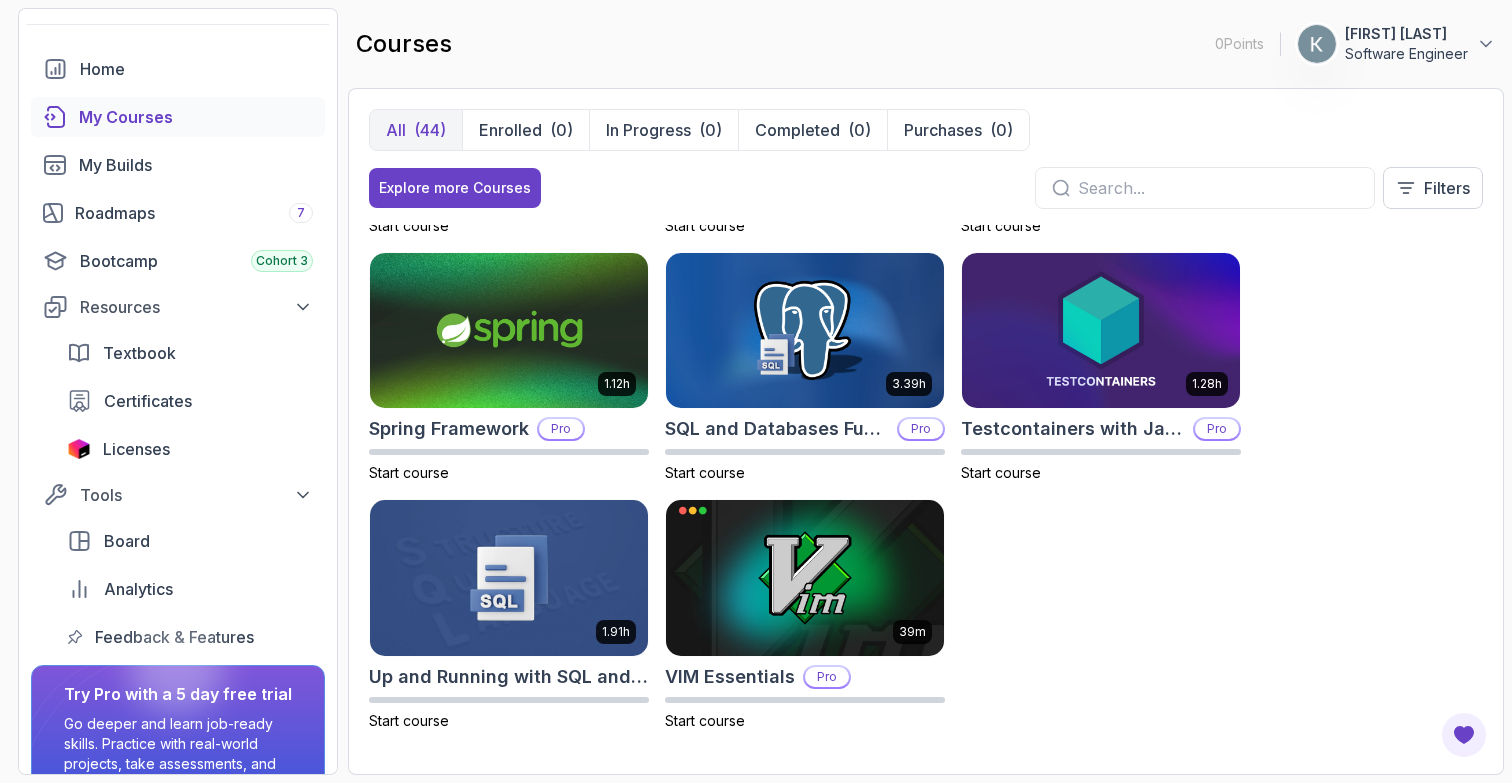 click on "Software Engineer" at bounding box center [1406, 54] 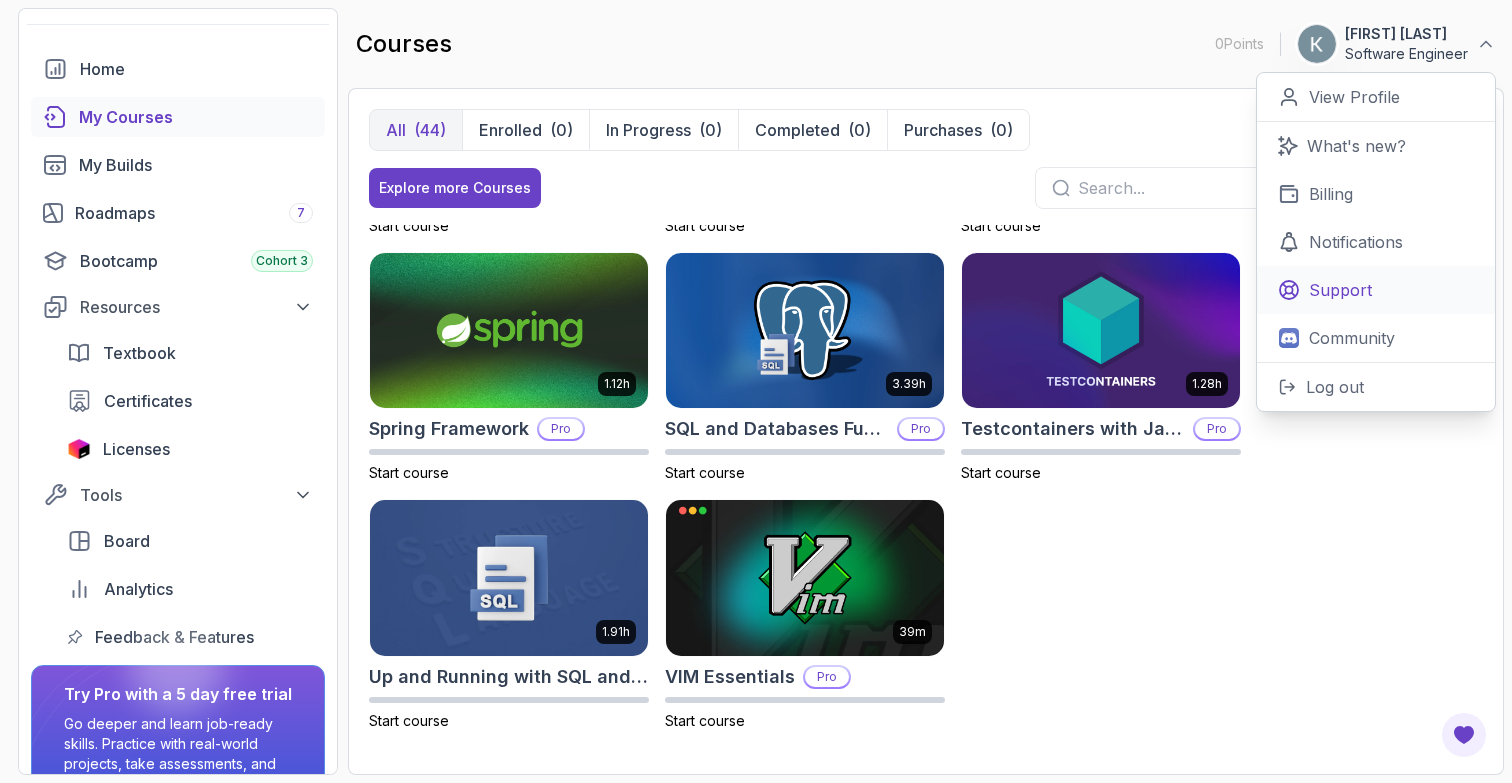 click on "Support" at bounding box center [1340, 290] 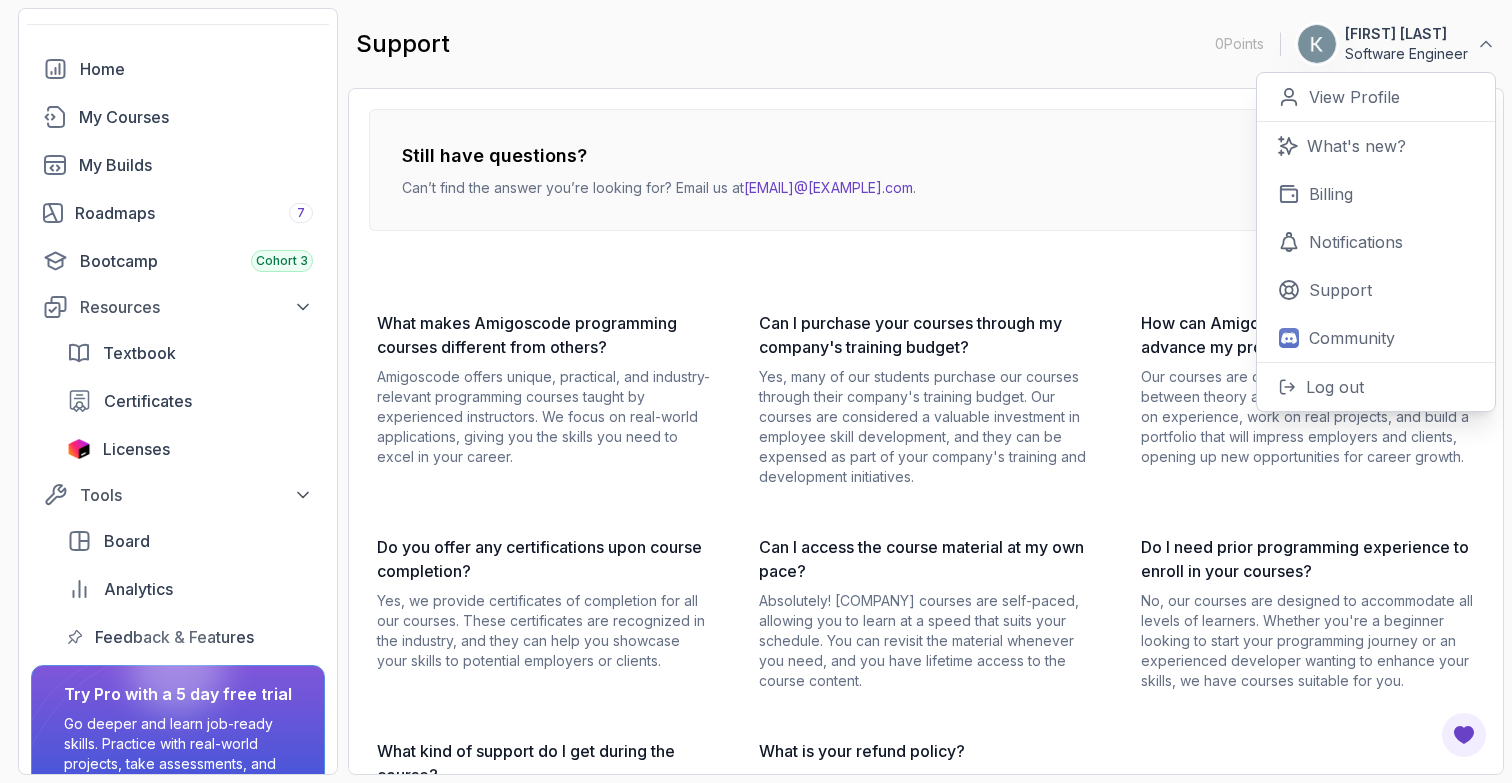click on "Still have questions? Can’t find the answer you’re looking for? Email us at  [EMAIL] . What makes Amigoscode programming courses different from others? Amigoscode offers unique, practical, and industry-relevant programming courses taught by experienced instructors. We focus on real-world applications, giving you the skills you need to excel in your career. Can I purchase your courses through my company's training budget? Yes, many of our students purchase our courses through their company's training budget. Our courses are considered a valuable investment in employee skill development, and they can be expensed as part of your company's training and development initiatives. How can Amigoscode courses help me advance my programming career? Our courses are designed to bridge the gap between theory and practice. You'll gain hands-on experience, work on real projects, and build a portfolio that will impress employers and clients, opening up new opportunities for career growth." at bounding box center (926, 522) 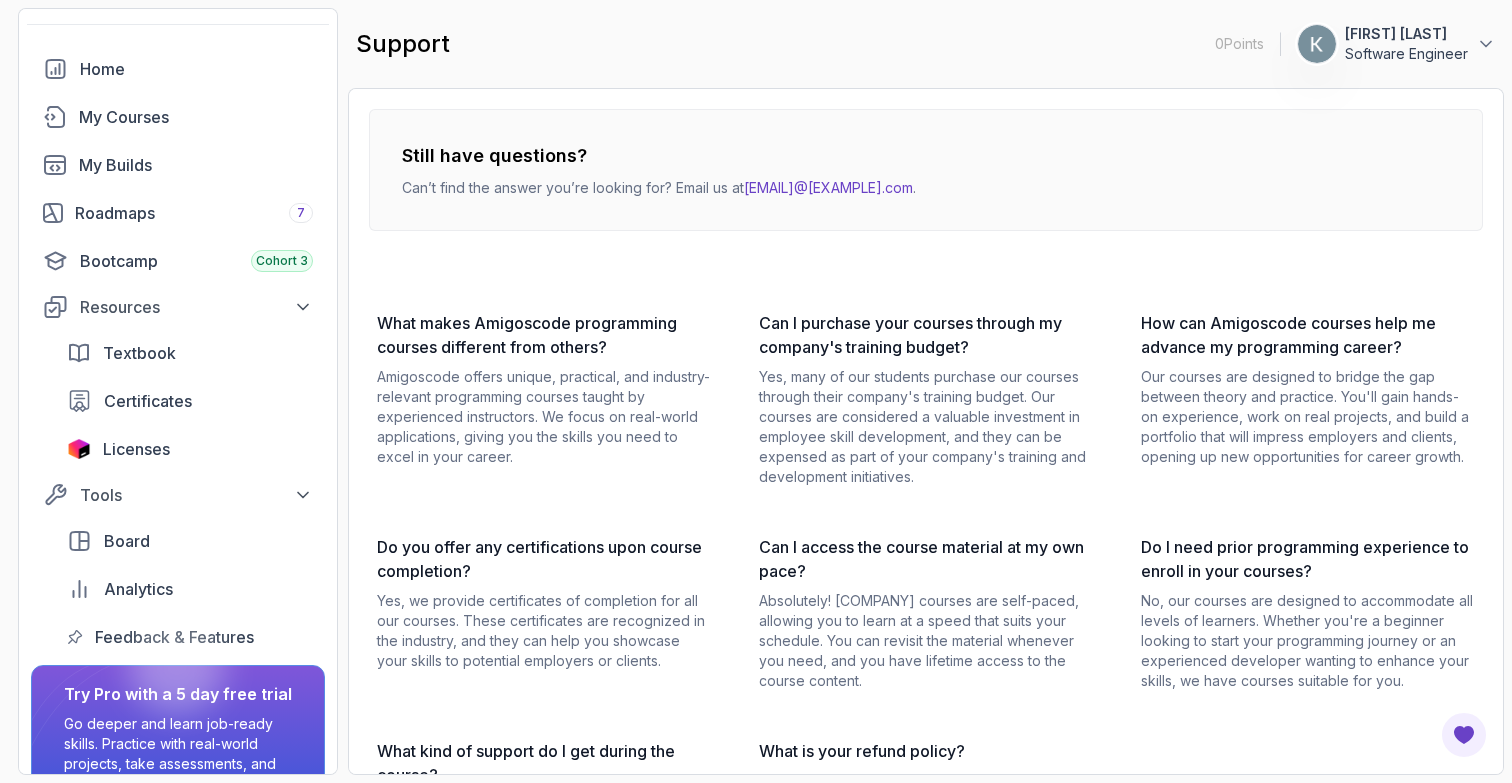 click on "[EMAIL]@[EXAMPLE].com" at bounding box center (828, 187) 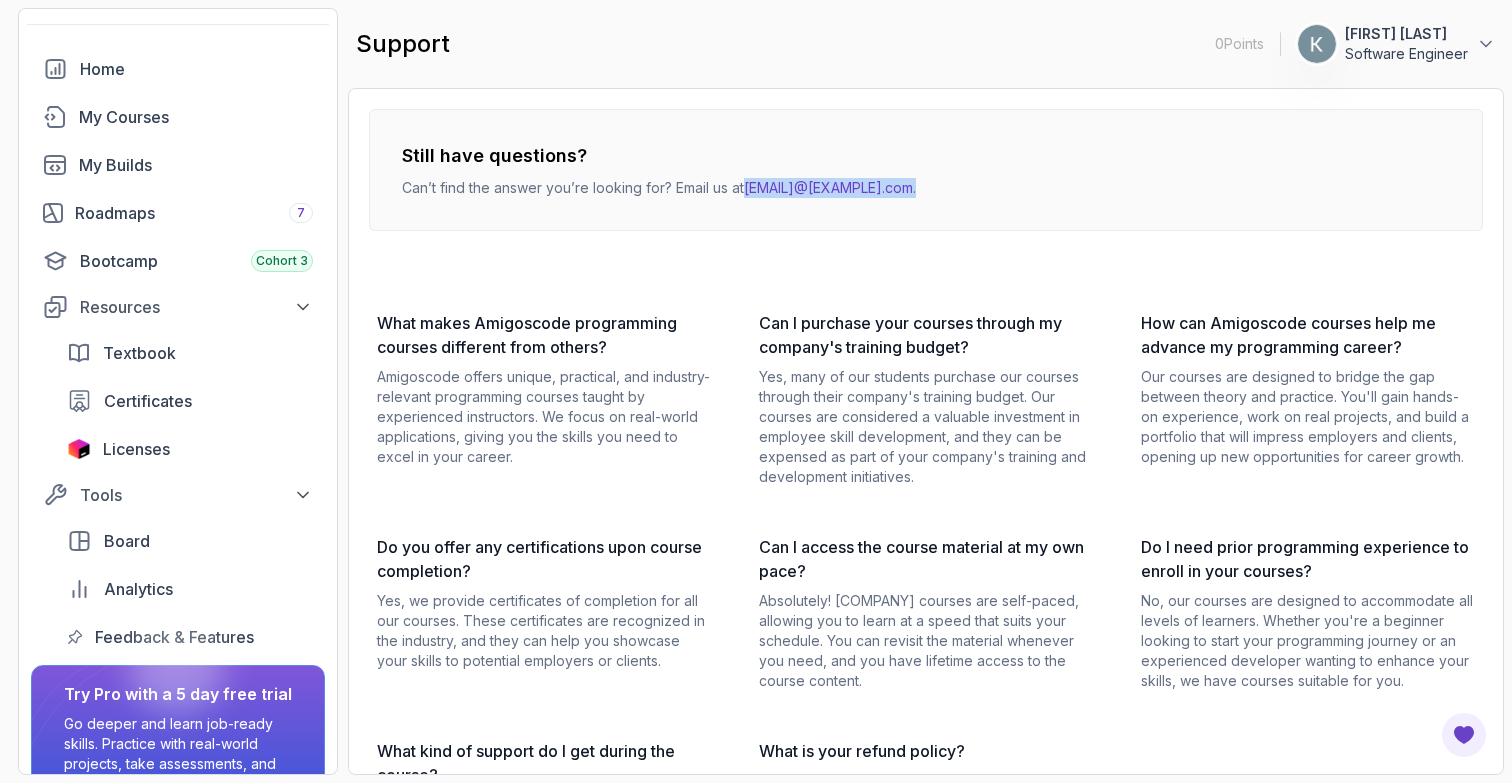 drag, startPoint x: 963, startPoint y: 197, endPoint x: 748, endPoint y: 196, distance: 215.00232 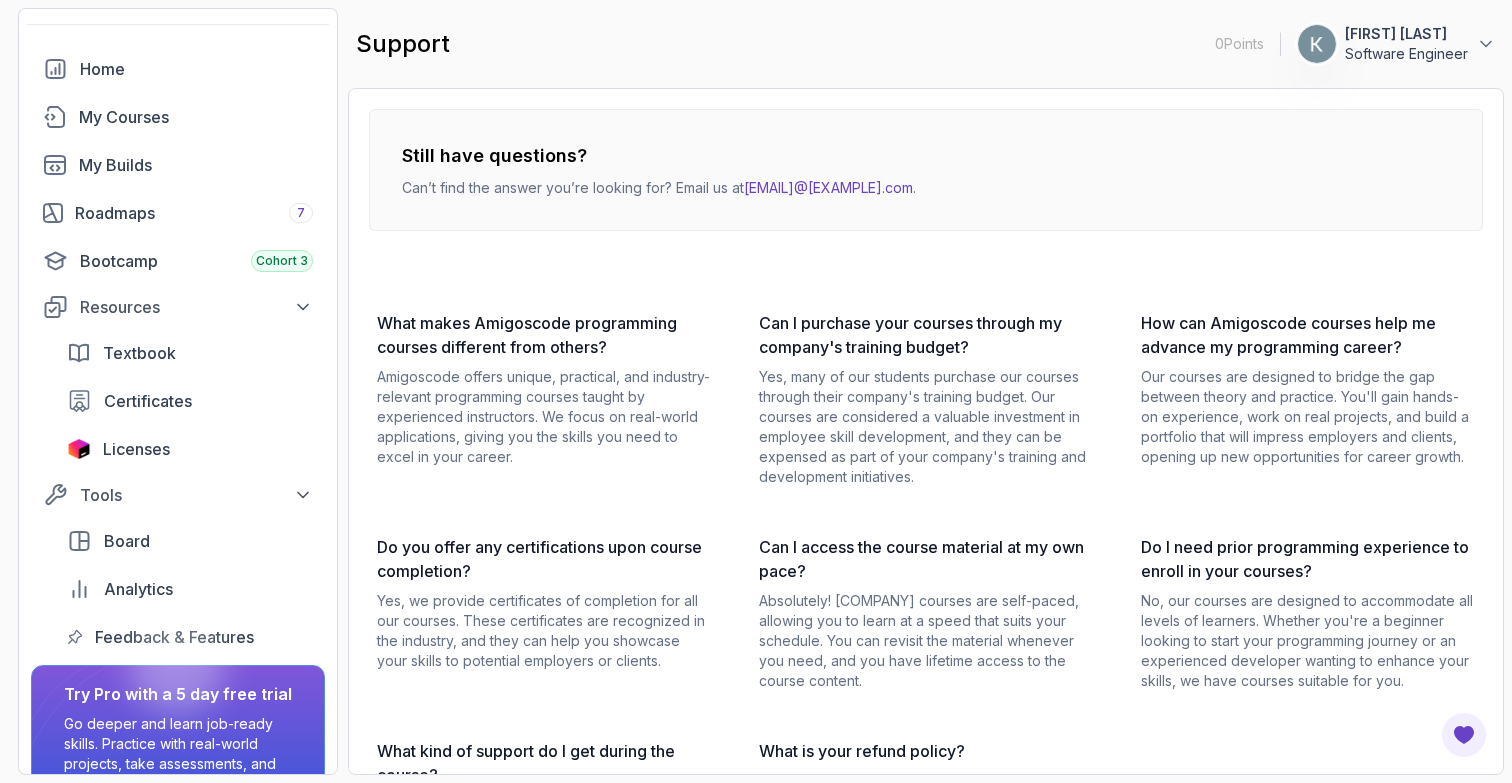 click on "Still have questions? Can’t find the answer you’re looking for? Email us at  hello@[DOMAIN].com ." at bounding box center [926, 170] 